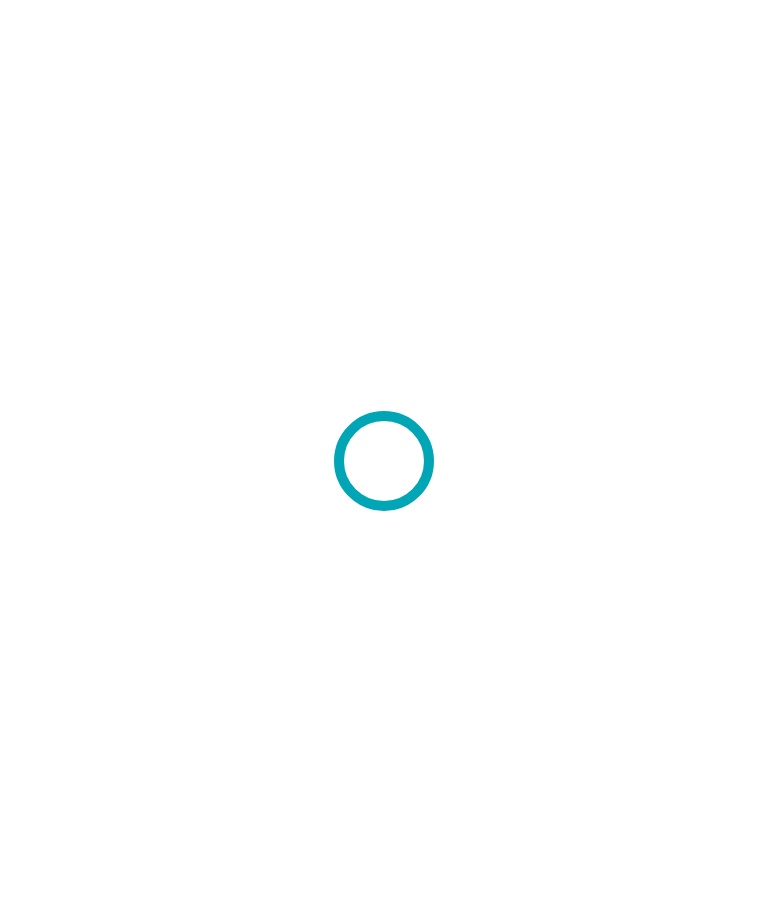 scroll, scrollTop: 0, scrollLeft: 0, axis: both 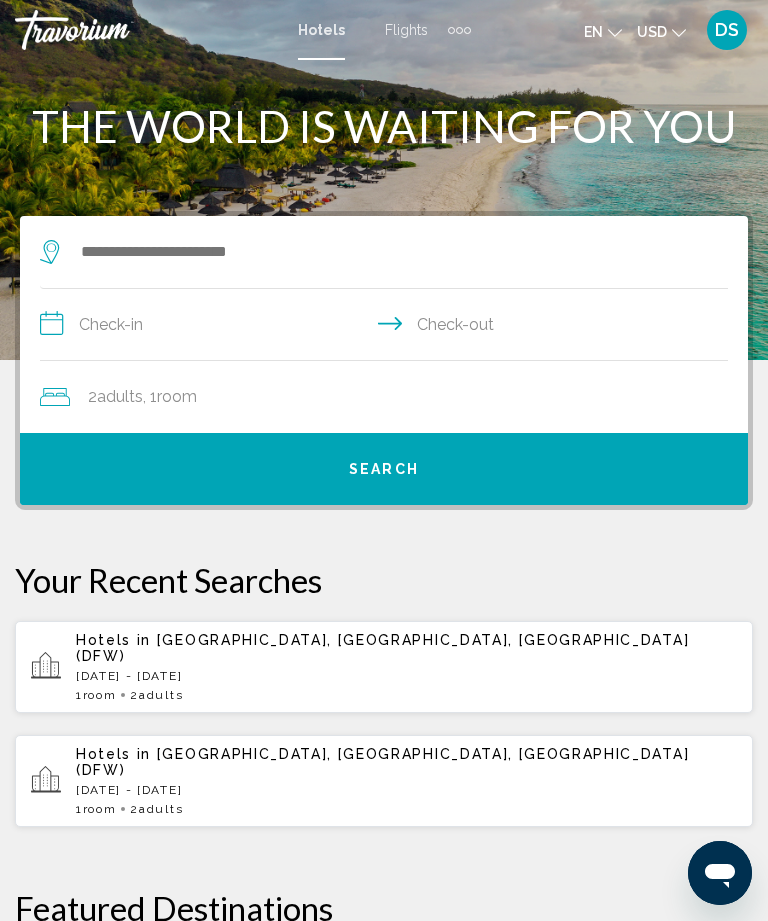 click on "Hotels in    [GEOGRAPHIC_DATA], [GEOGRAPHIC_DATA], [GEOGRAPHIC_DATA] (DFW)" at bounding box center (406, 648) 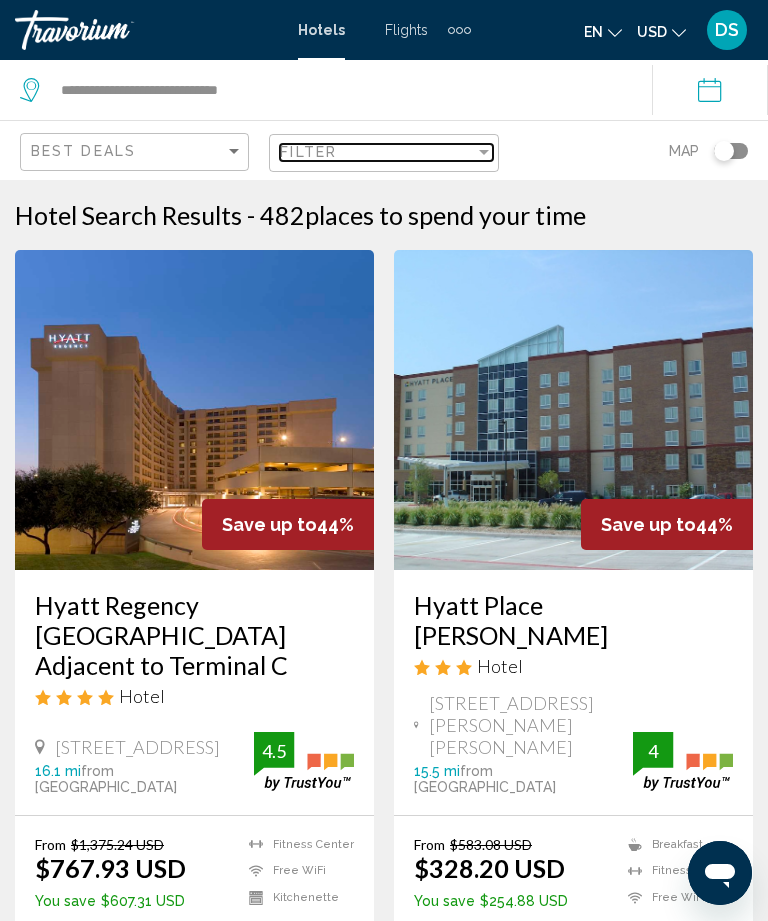 click at bounding box center [484, 152] 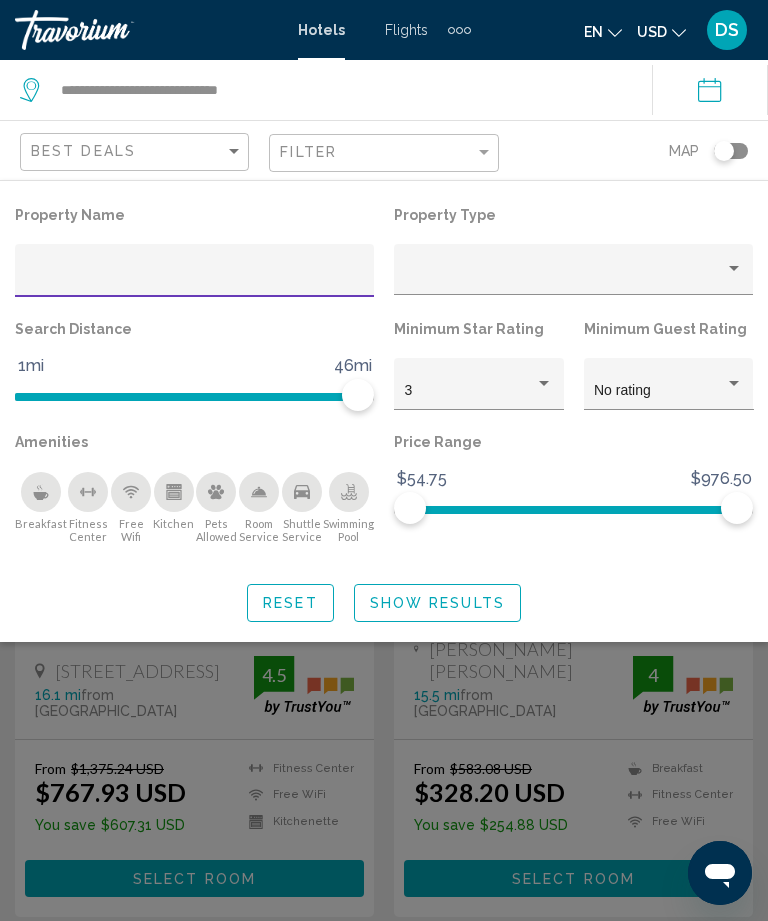scroll, scrollTop: 79, scrollLeft: 0, axis: vertical 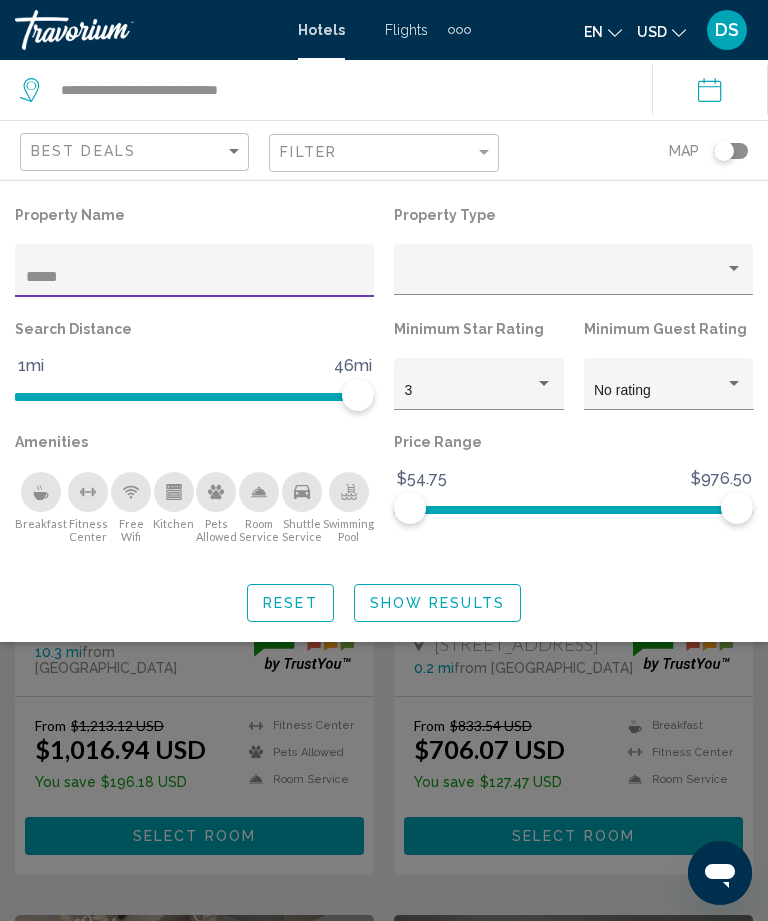 type on "******" 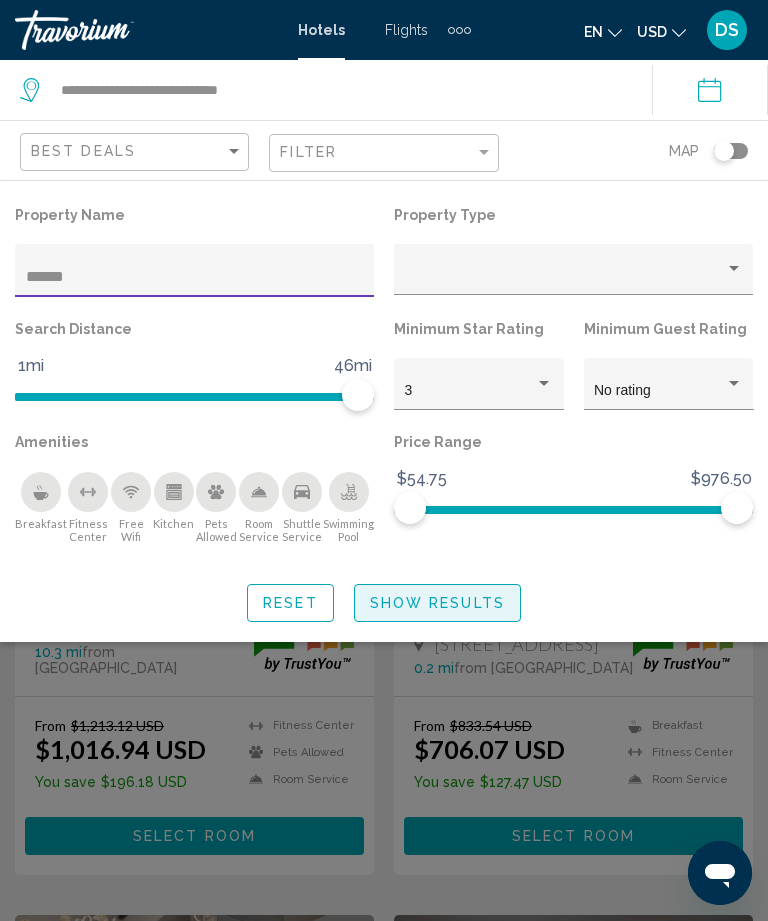 click on "Show Results" 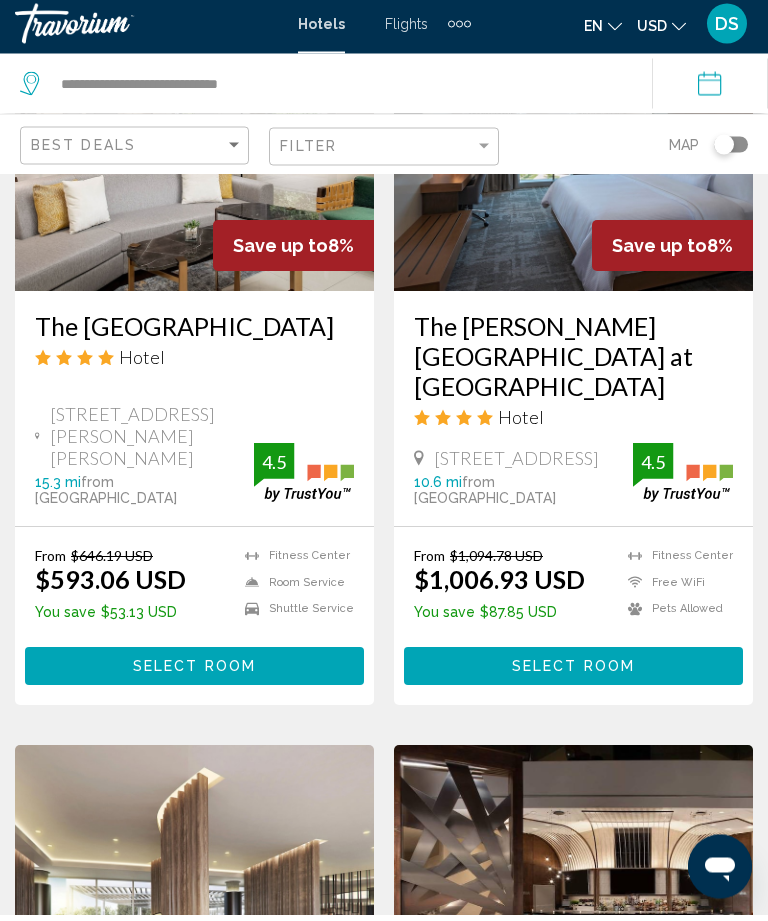 scroll, scrollTop: 1023, scrollLeft: 0, axis: vertical 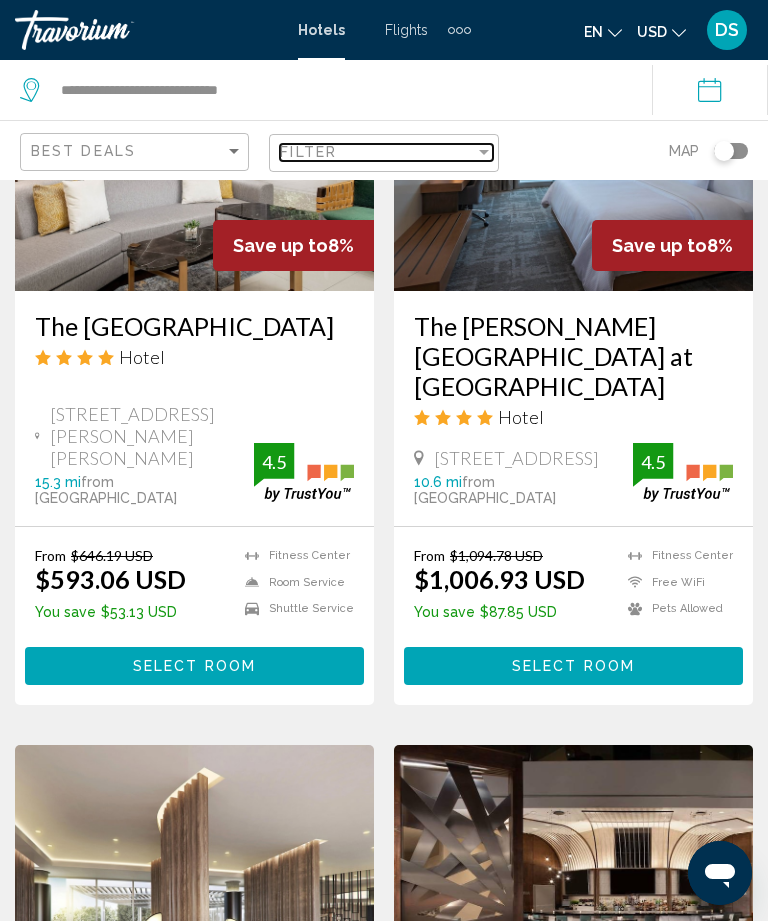 click on "Filter" at bounding box center (377, 152) 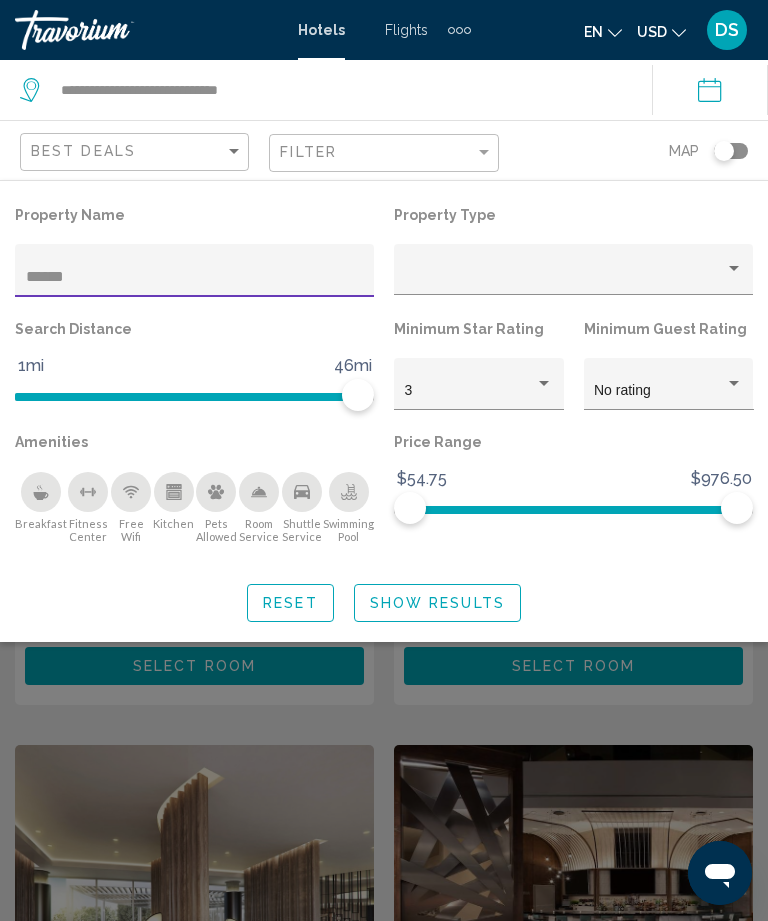 click on "******" at bounding box center (195, 277) 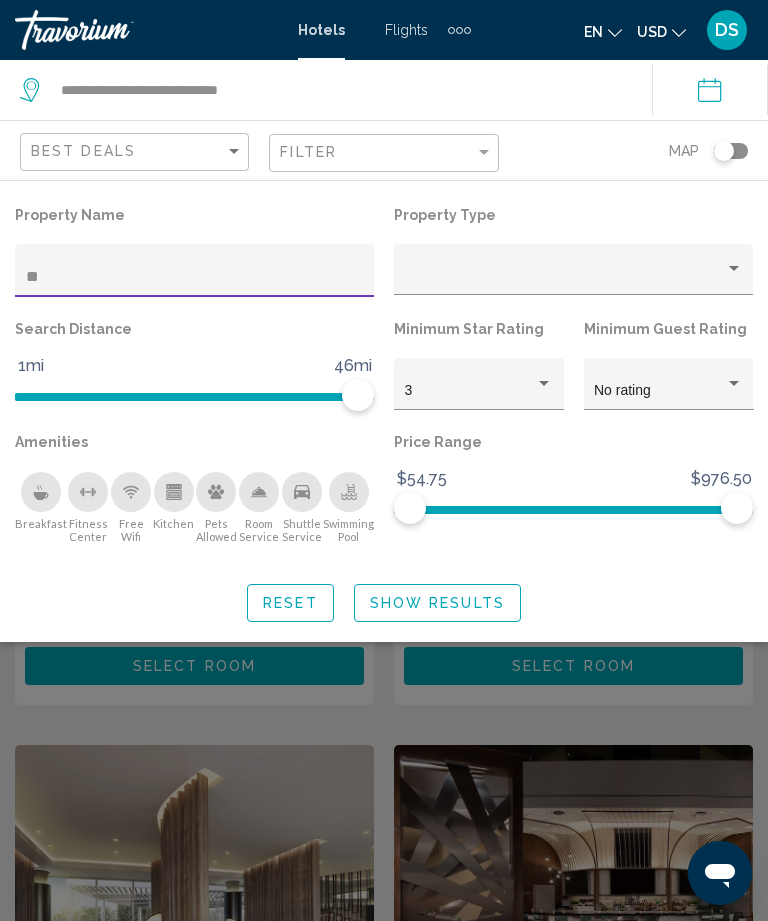 type on "*" 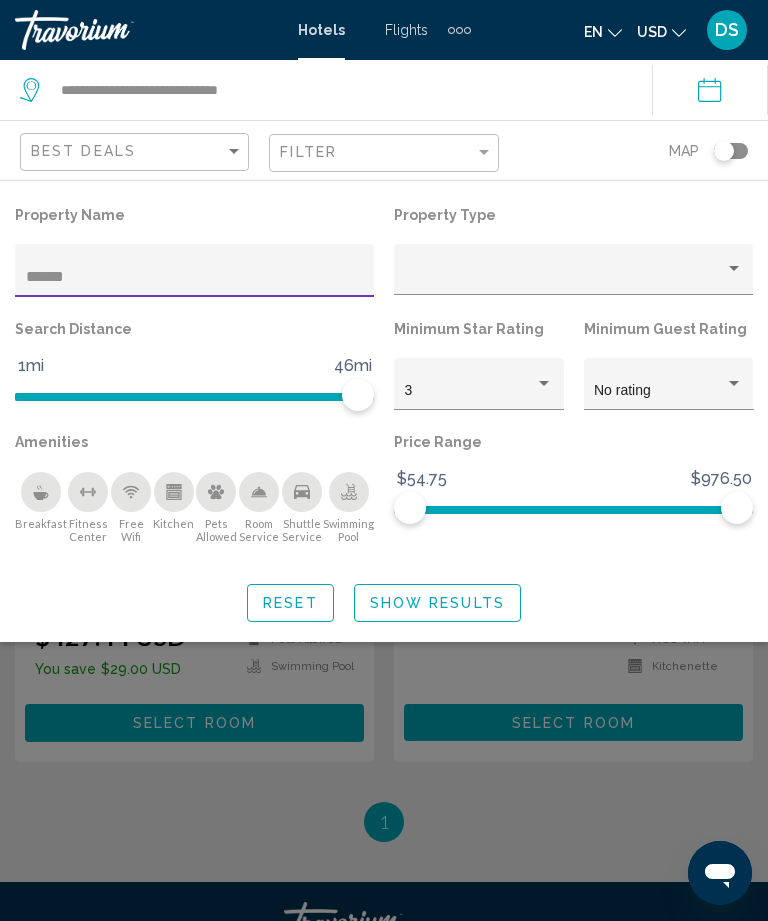 scroll, scrollTop: 64, scrollLeft: 0, axis: vertical 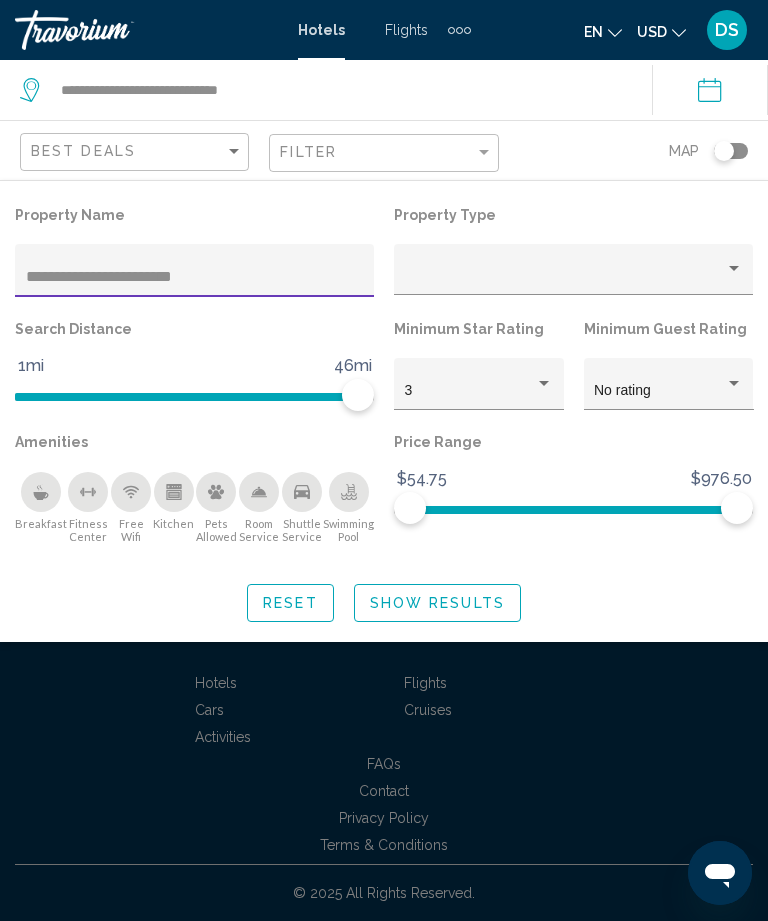 type on "**********" 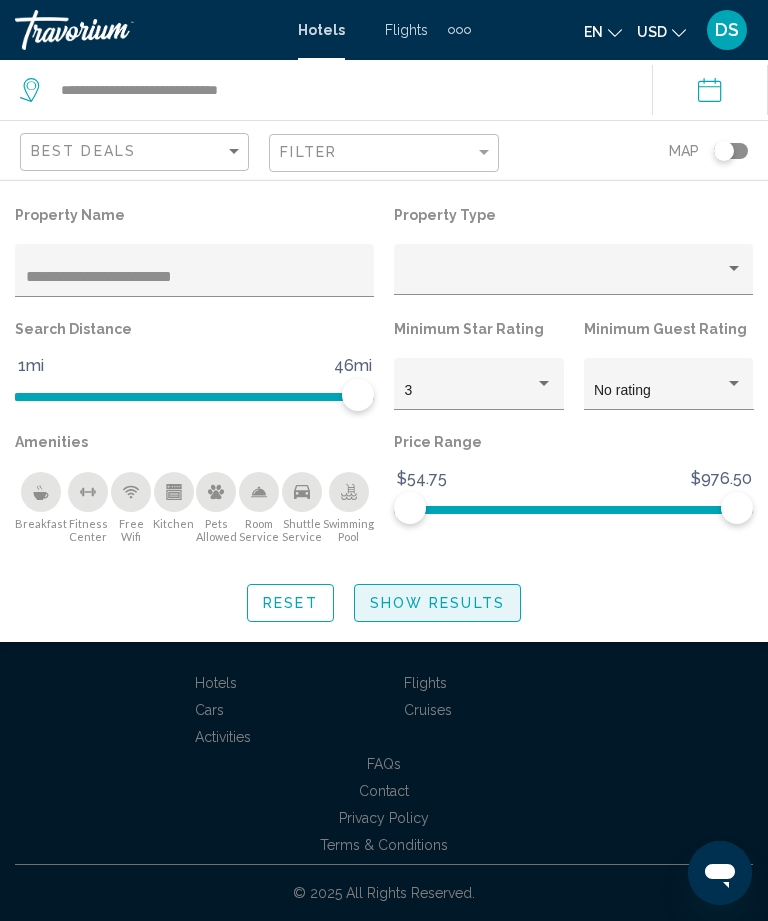 click on "Show Results" 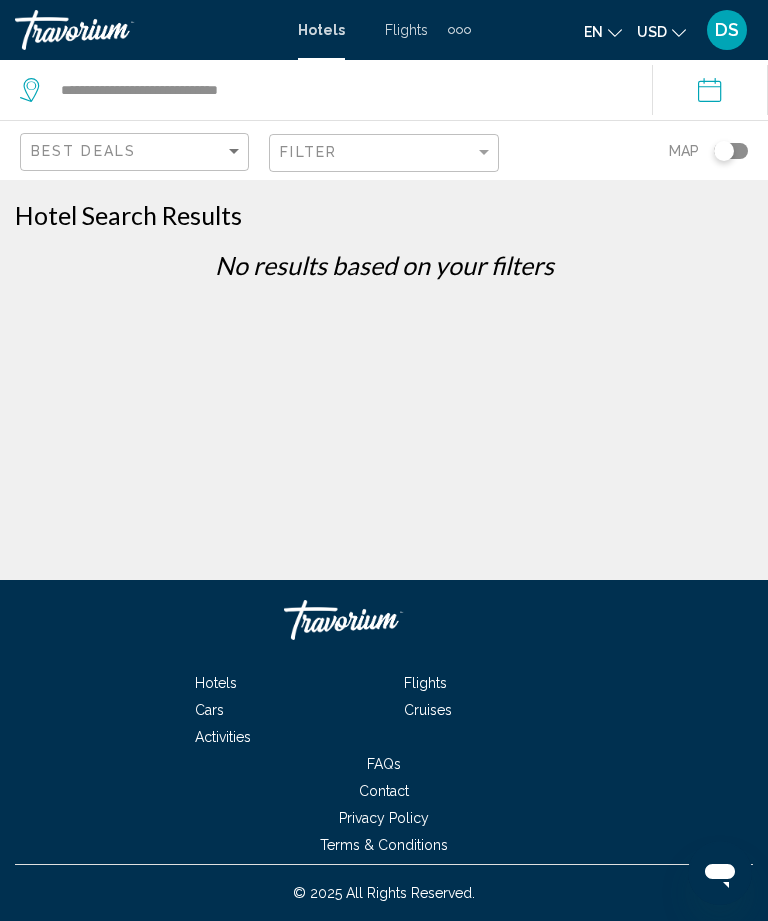 click on "**********" 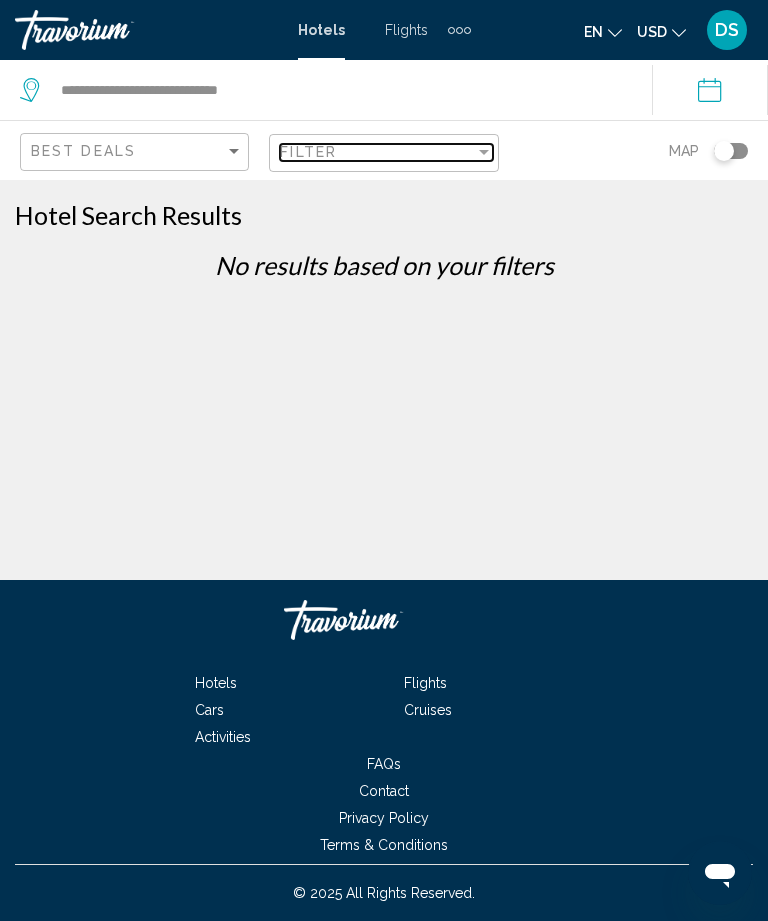 click on "Filter" at bounding box center [377, 152] 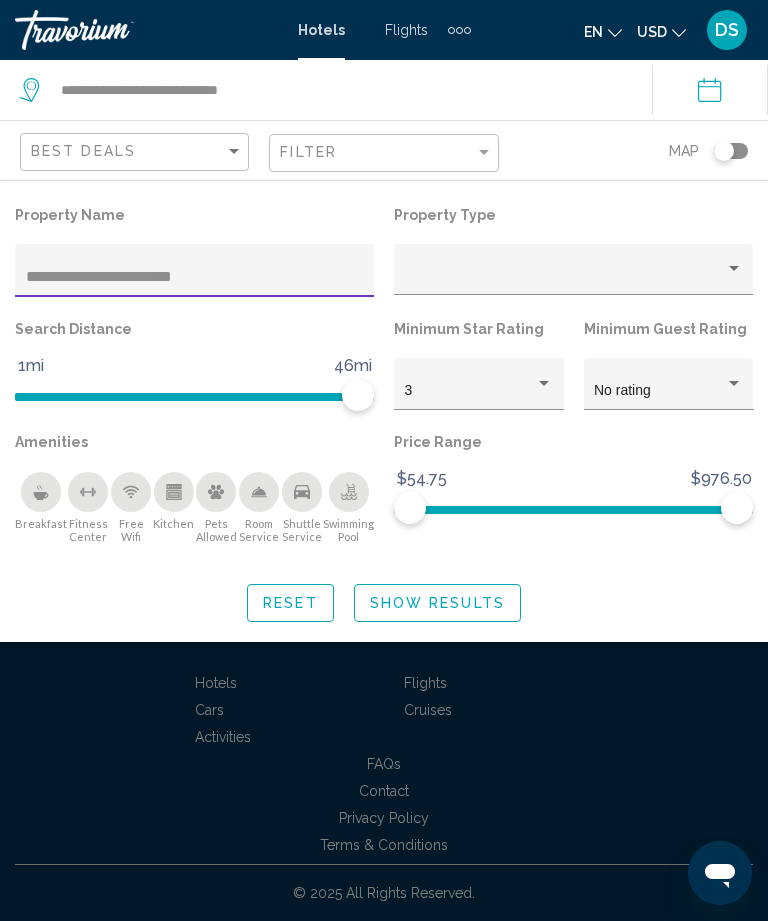 click on "**********" at bounding box center [195, 277] 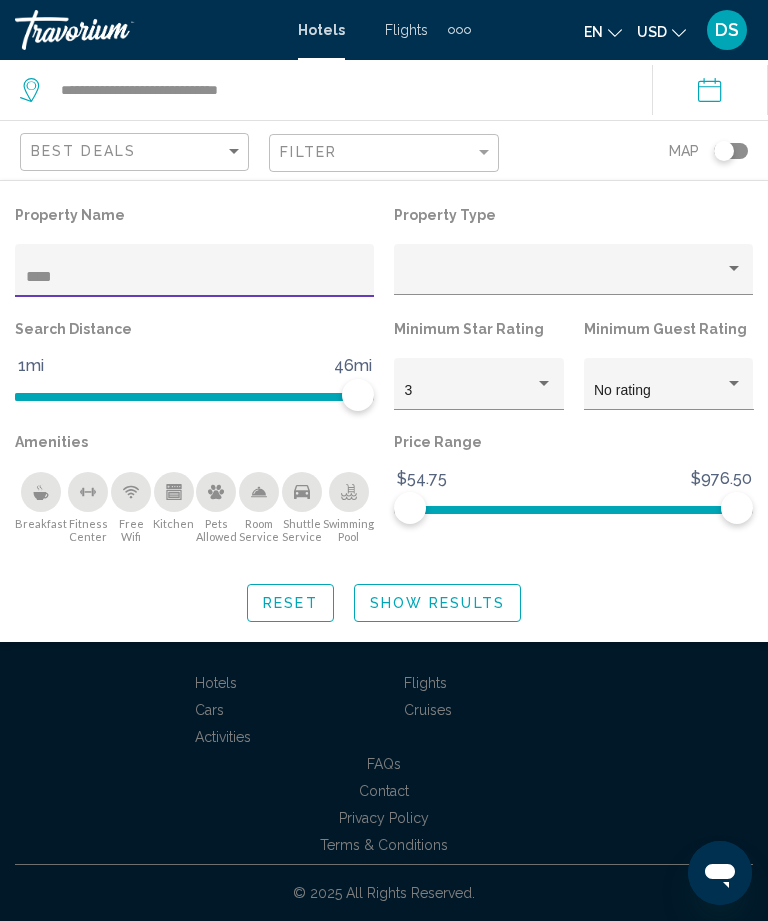 type on "***" 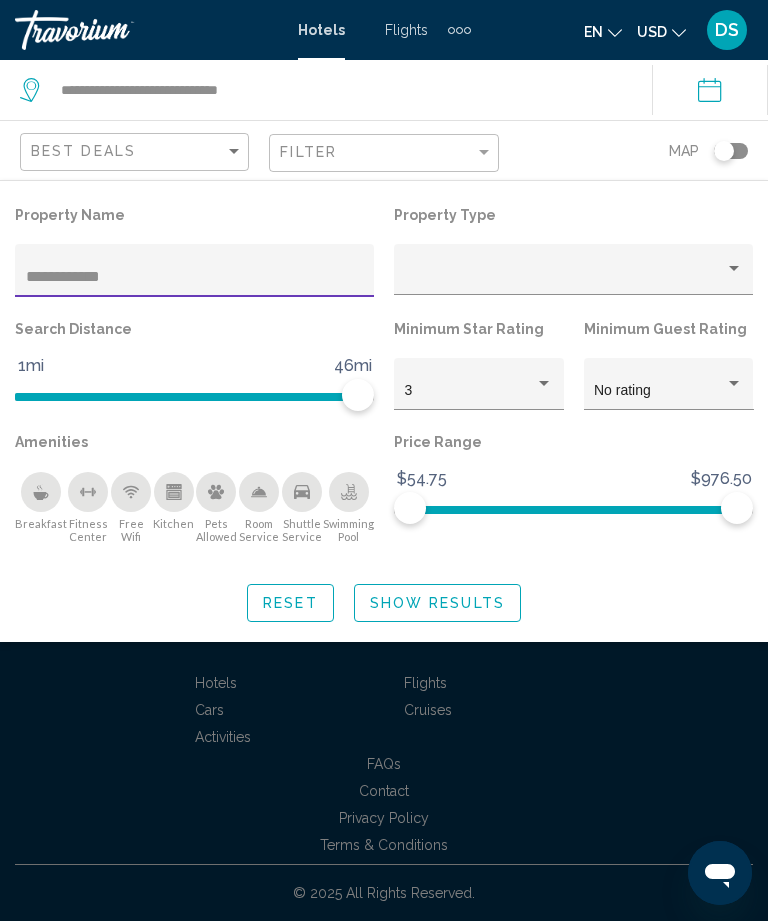 type on "**********" 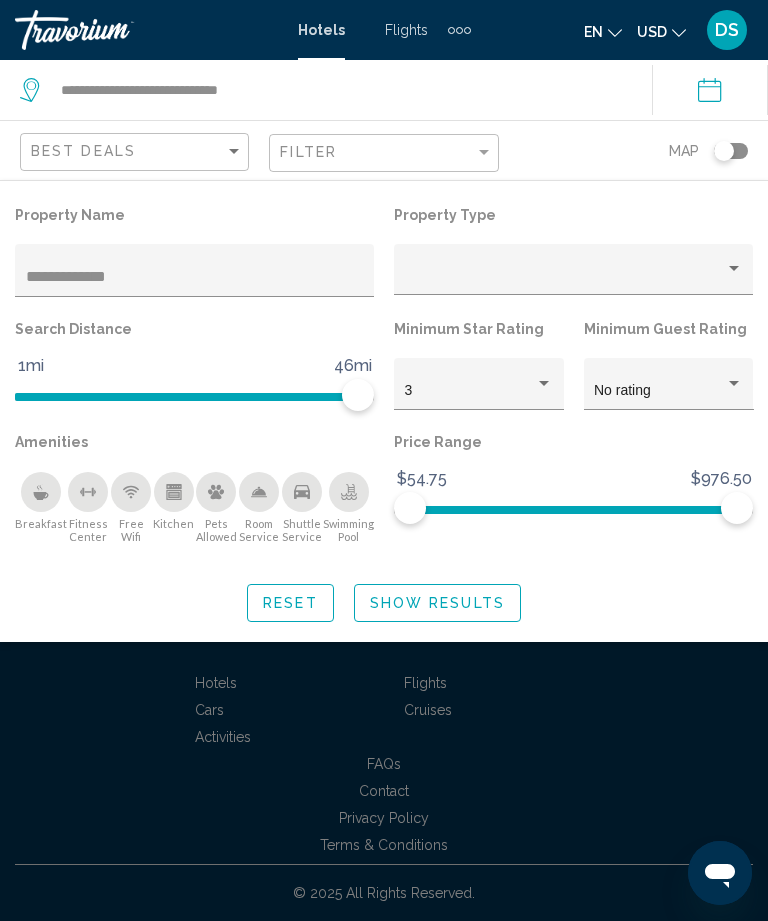 click on "Show Results" 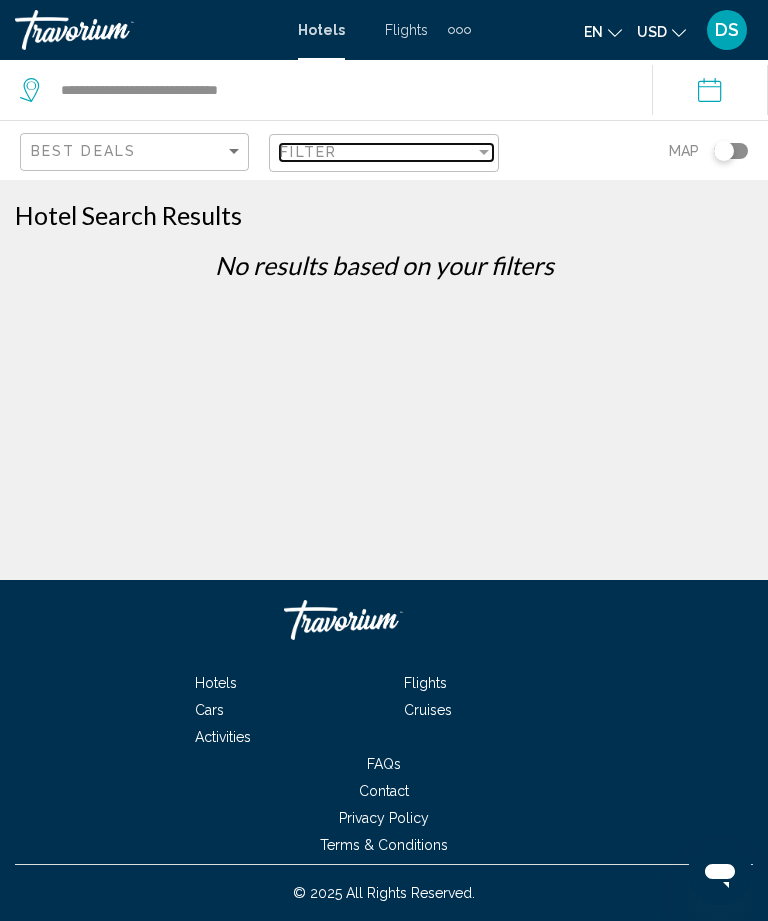 click on "Filter" at bounding box center [377, 152] 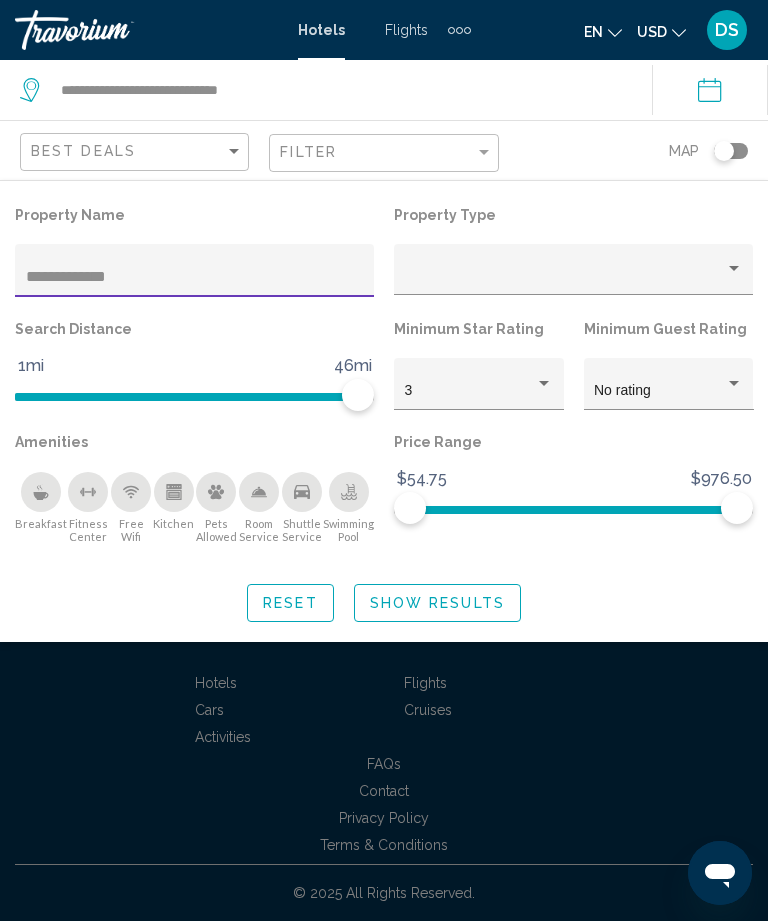 click on "**********" at bounding box center (195, 277) 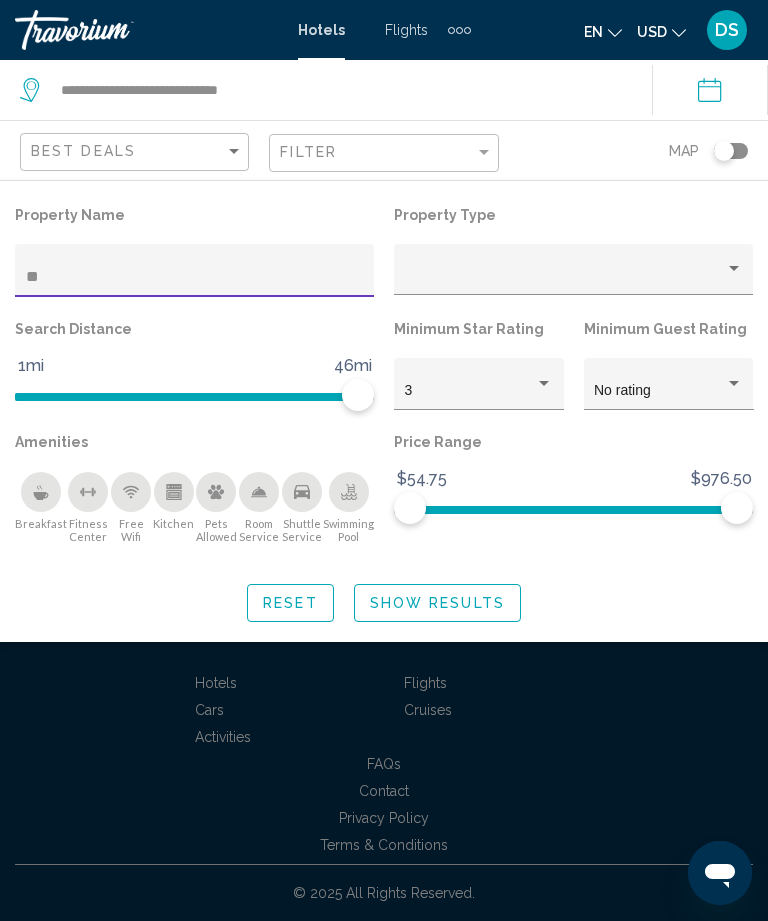 type on "*" 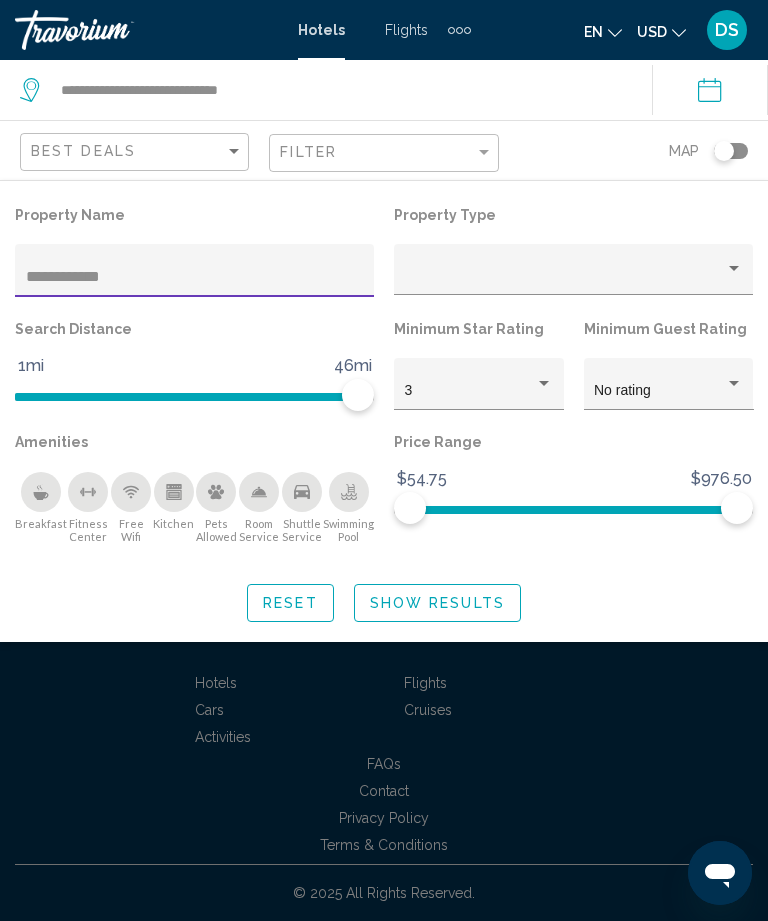 type on "**********" 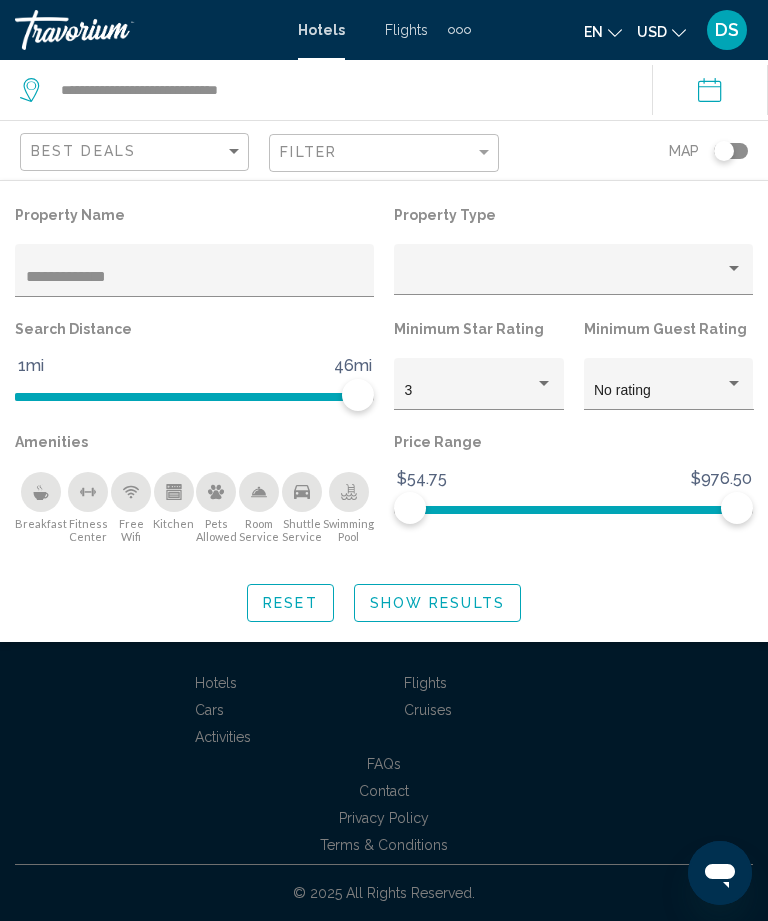 click on "Show Results" 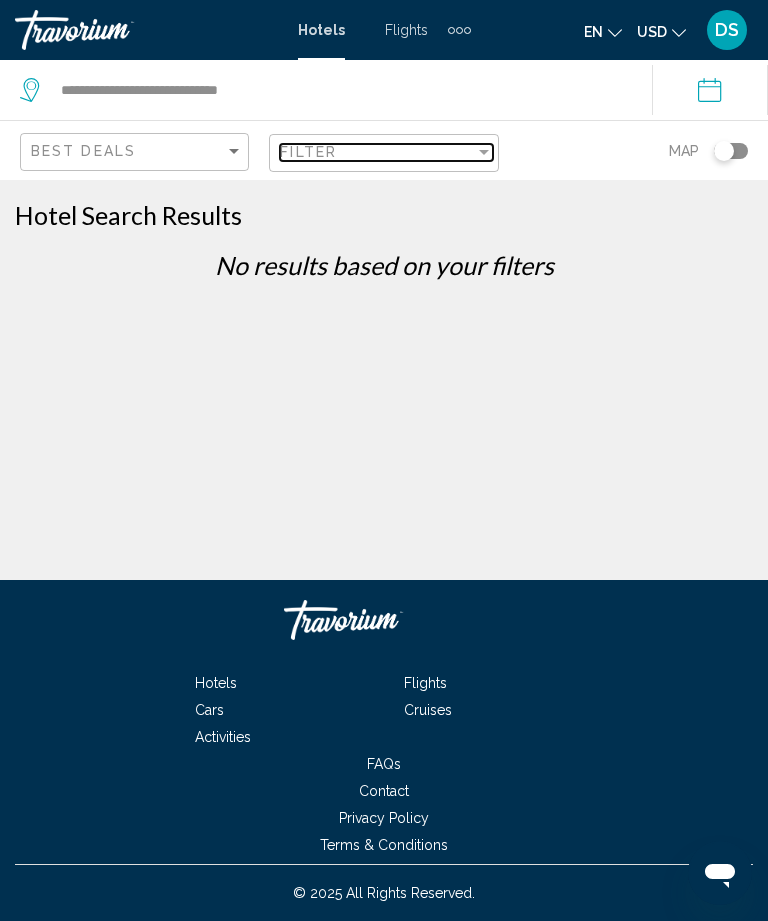 click on "Filter" at bounding box center (377, 152) 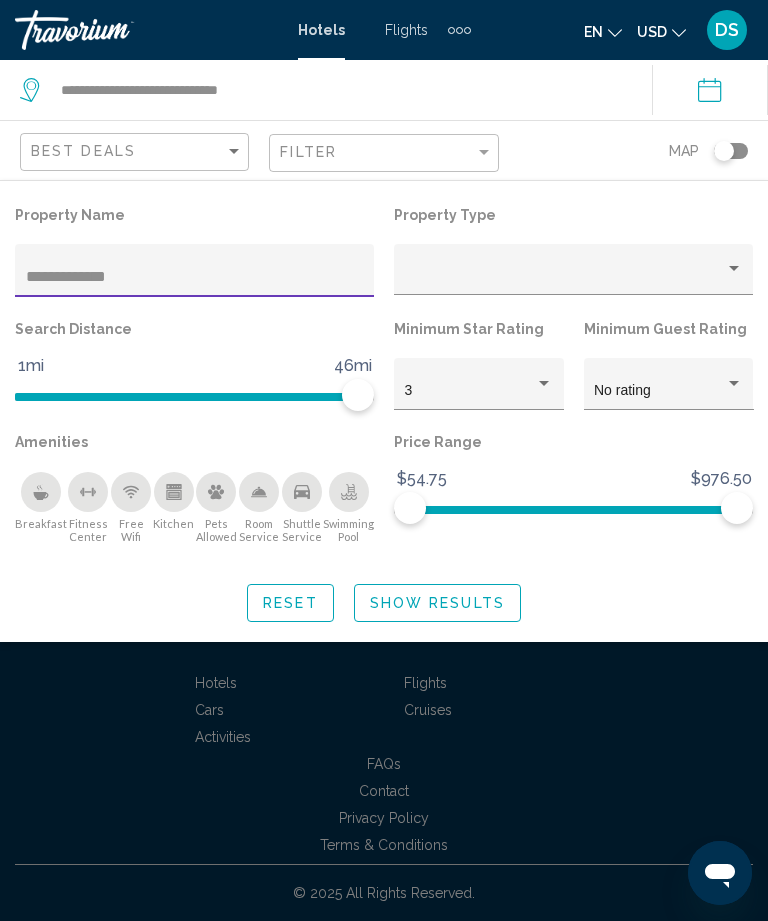 click on "**********" at bounding box center [195, 277] 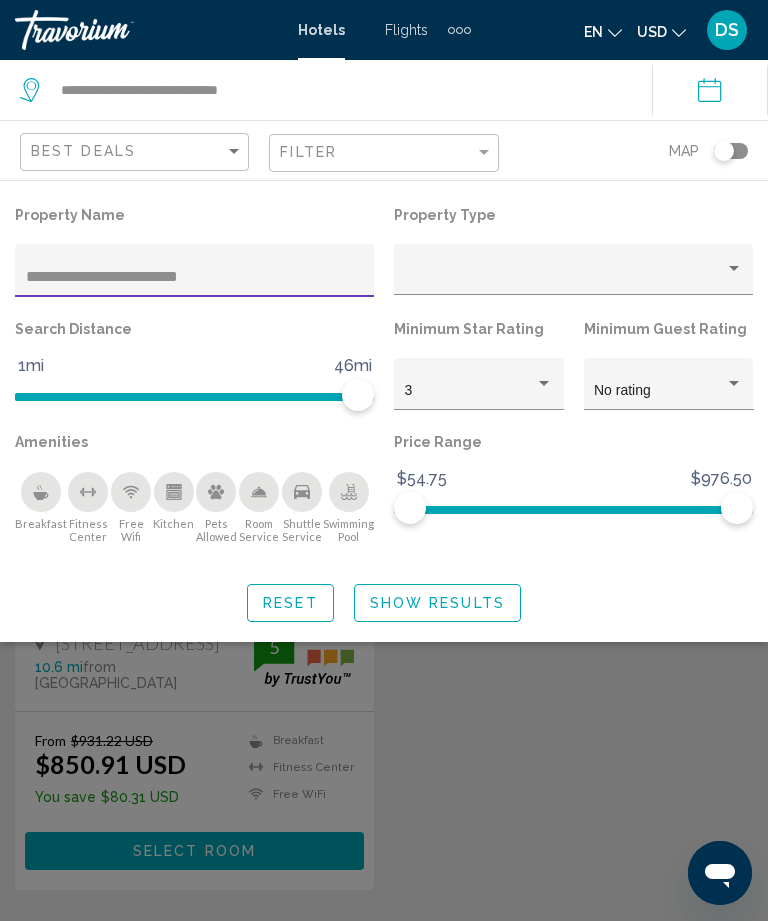 type on "**********" 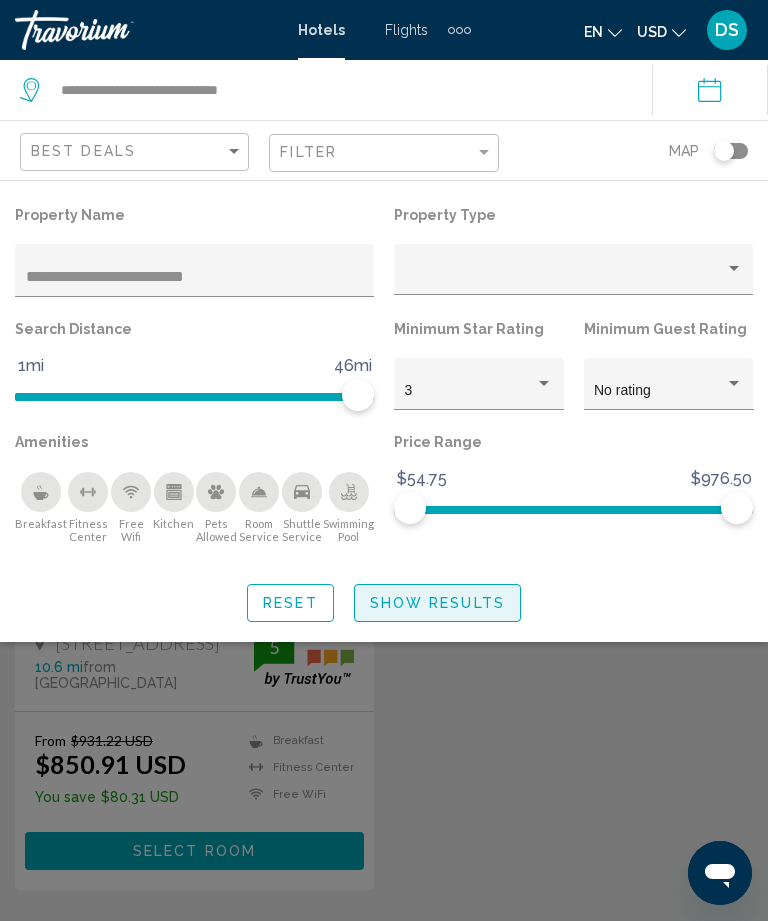 click on "Show Results" 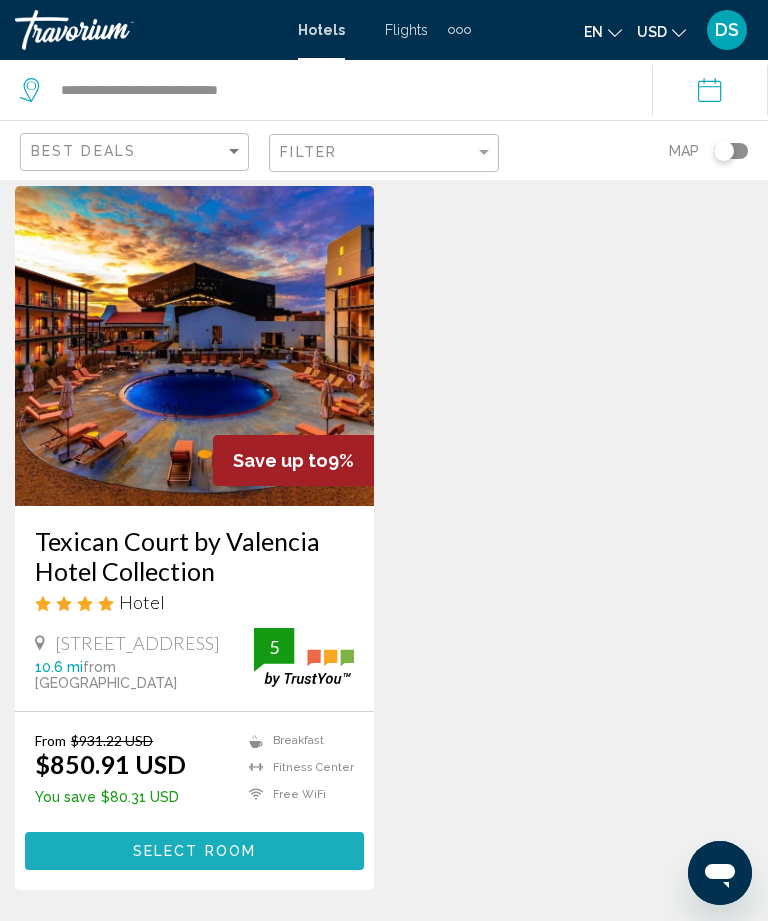 click on "Select Room" at bounding box center (194, 852) 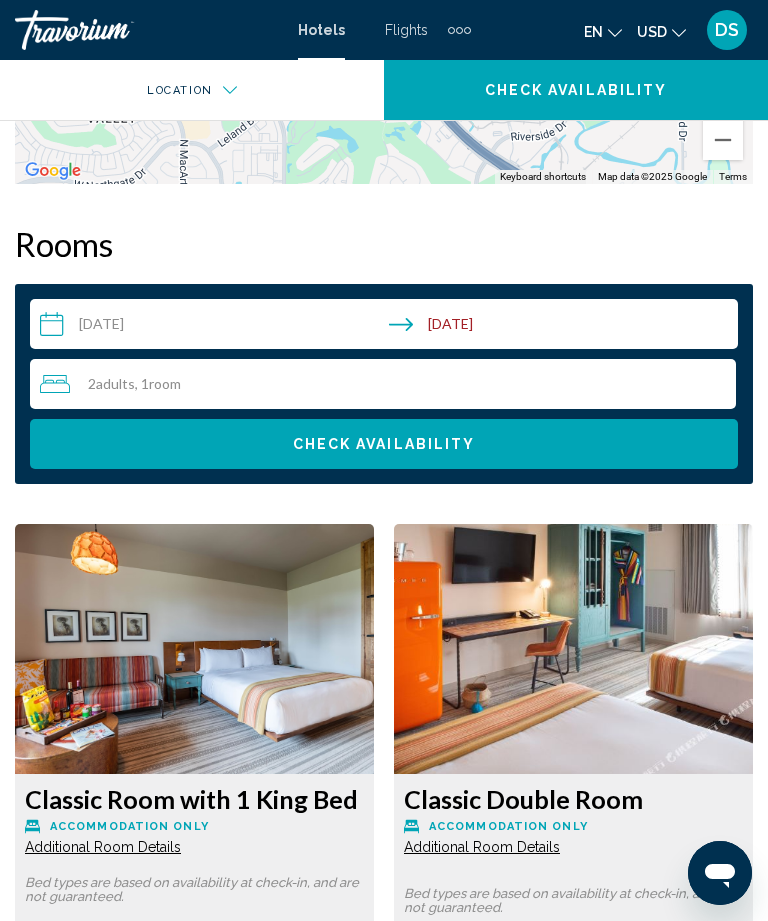 scroll, scrollTop: 2135, scrollLeft: 0, axis: vertical 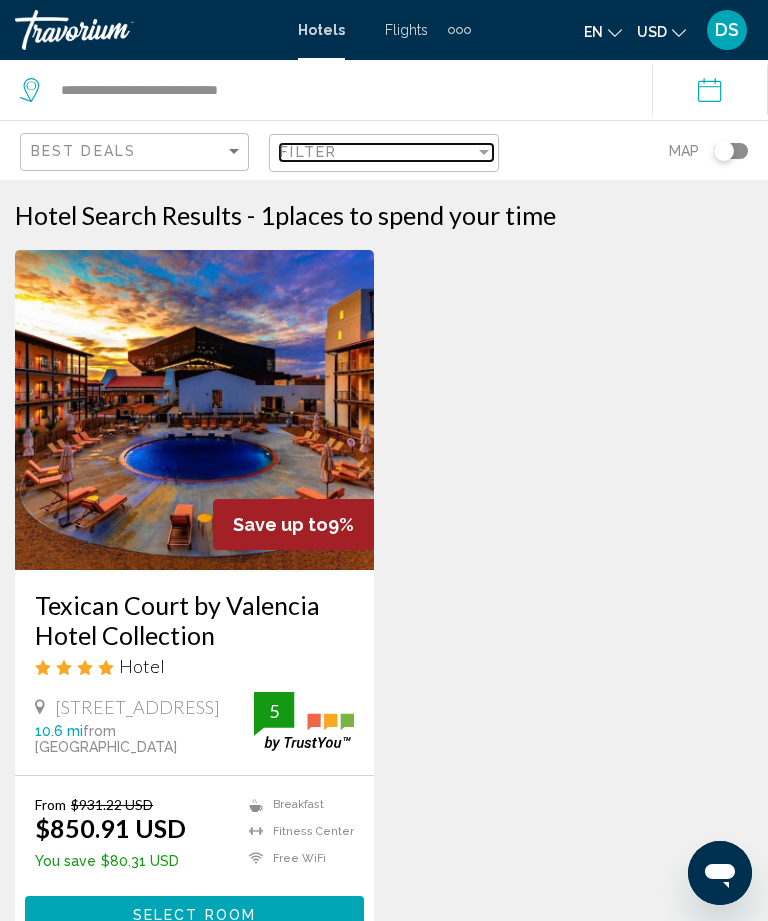 click on "Filter" at bounding box center [377, 152] 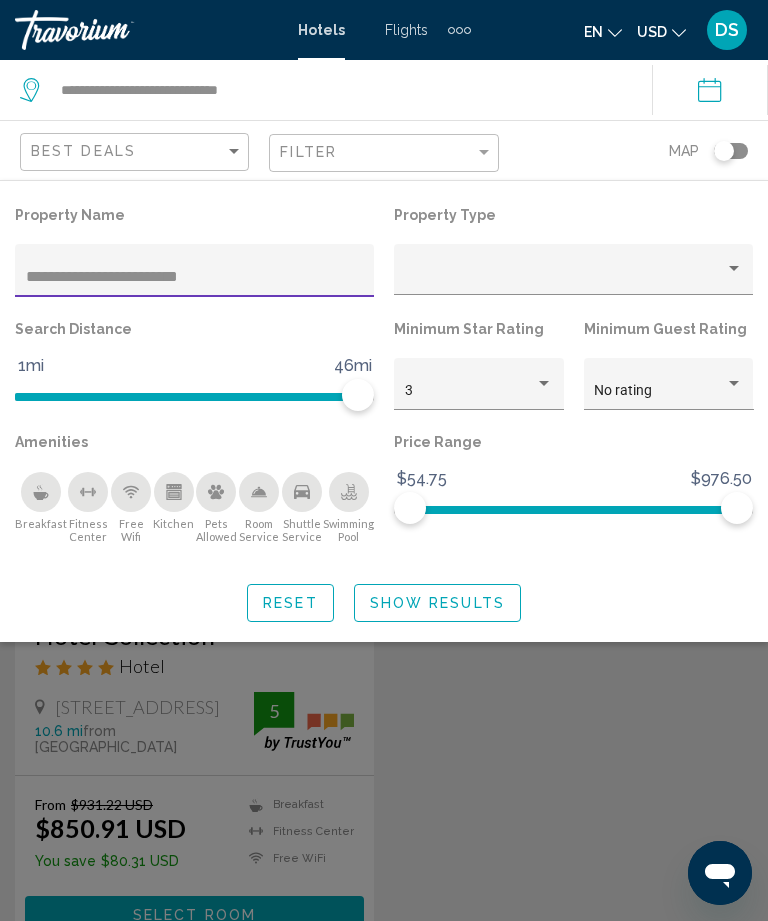 click on "**********" at bounding box center [195, 277] 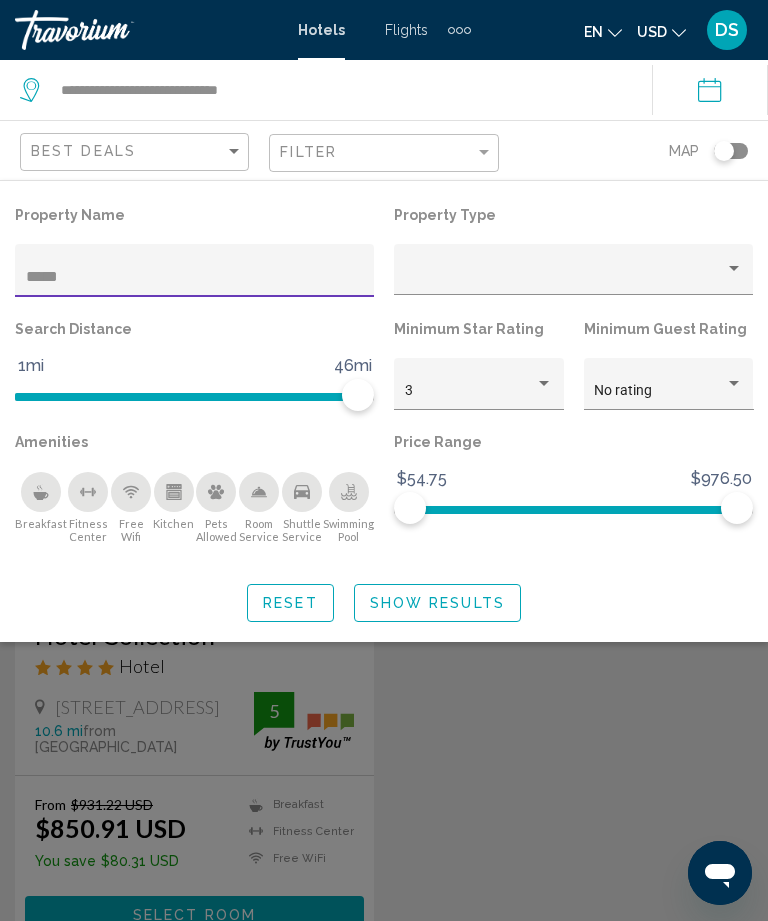 type on "****" 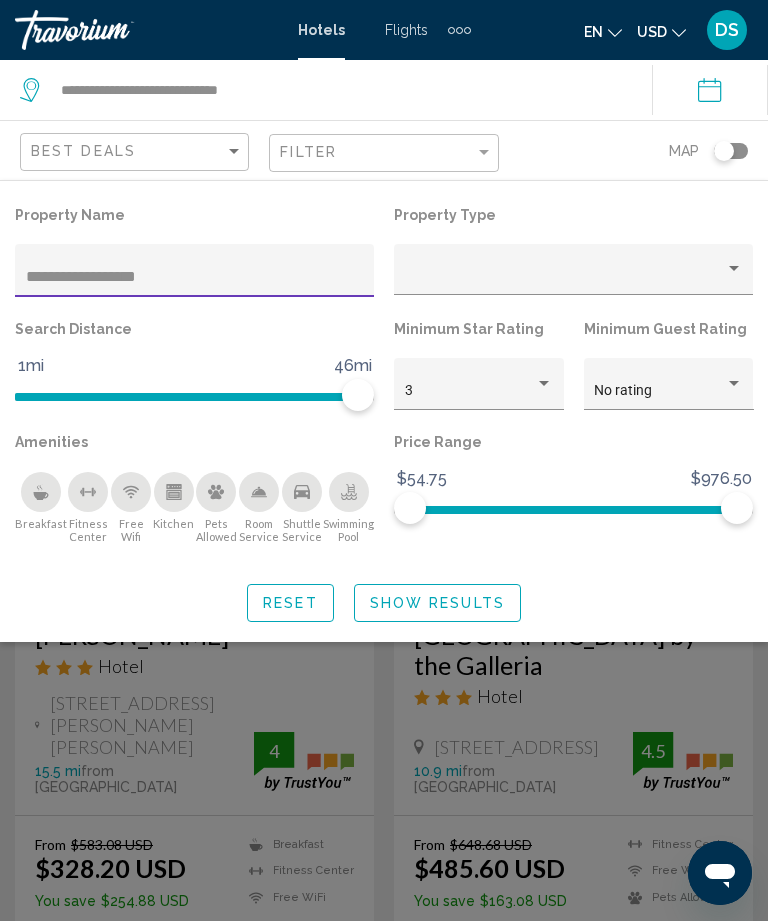 type on "**********" 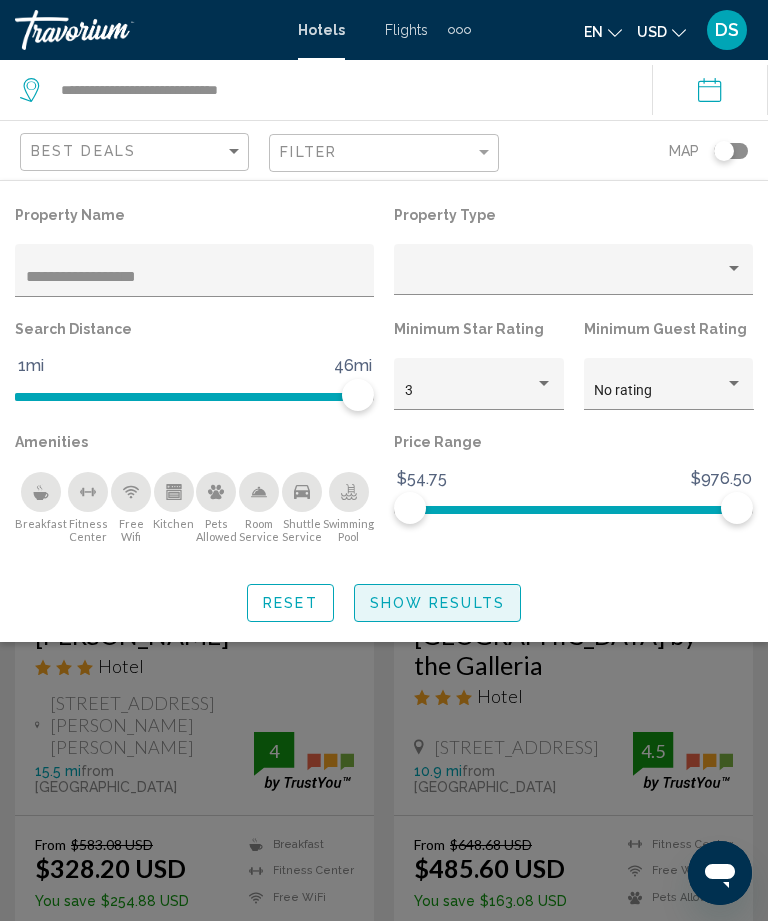 click on "Show Results" 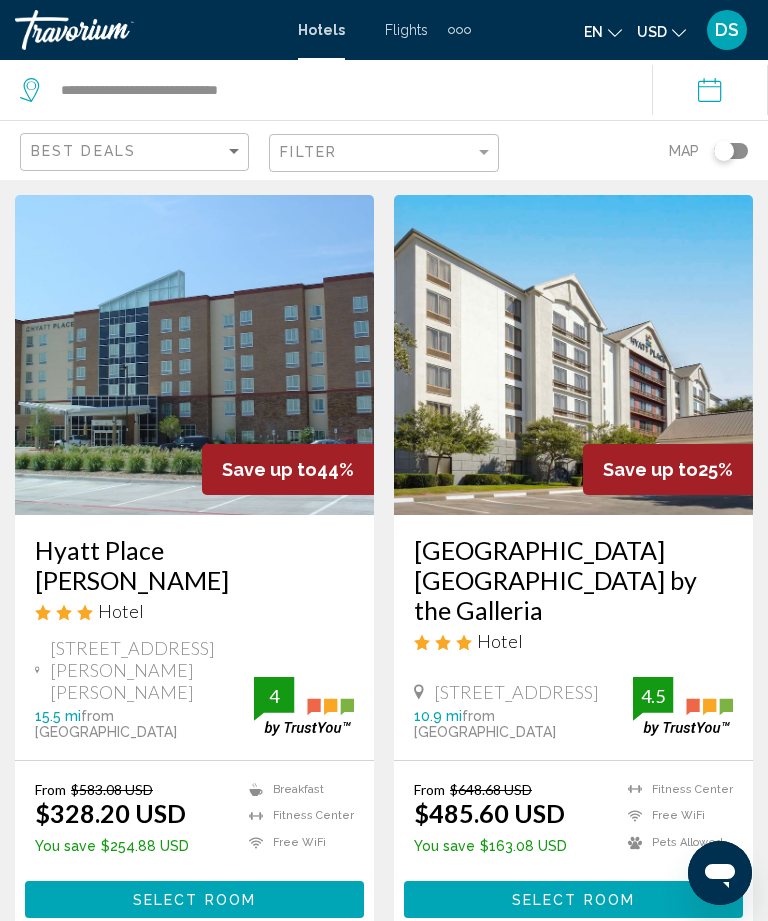 scroll, scrollTop: 0, scrollLeft: 0, axis: both 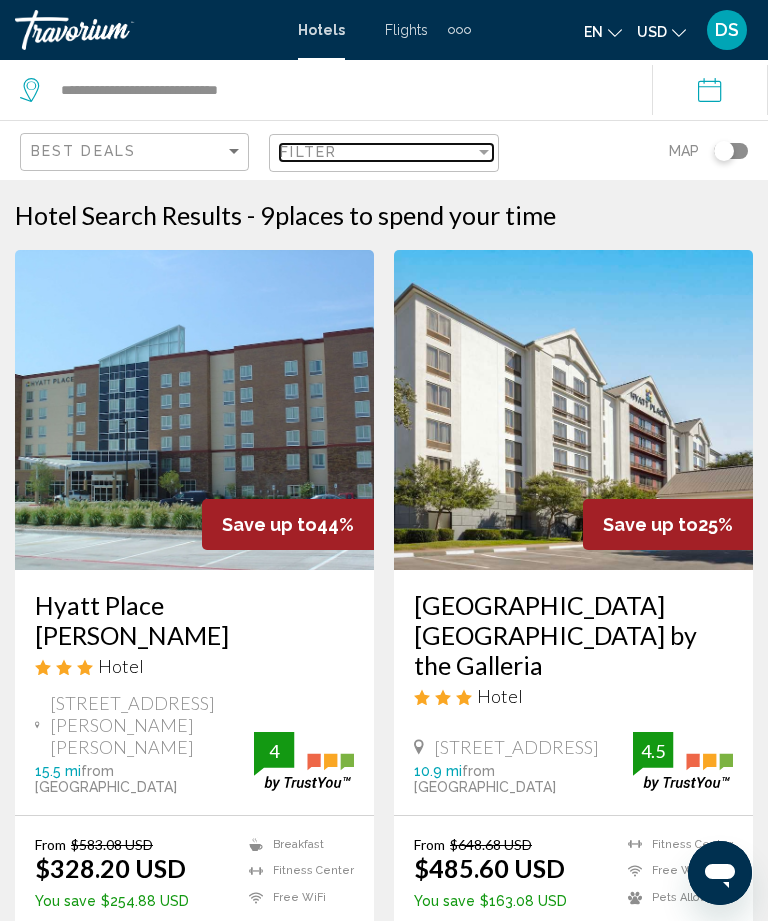 click at bounding box center (484, 152) 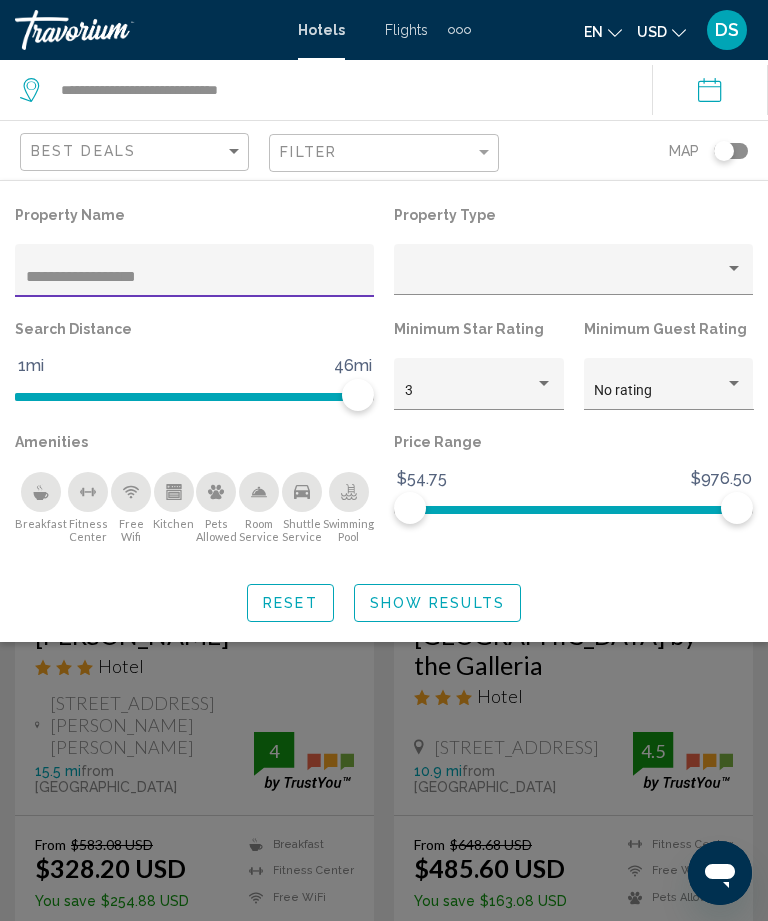 click on "**********" at bounding box center [195, 277] 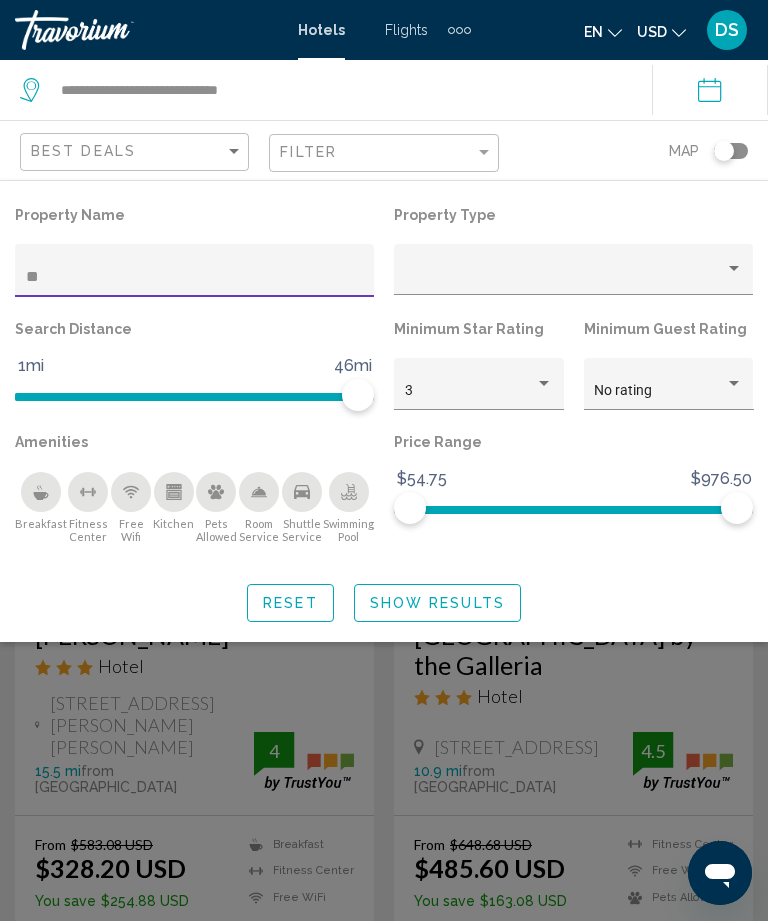 type on "*" 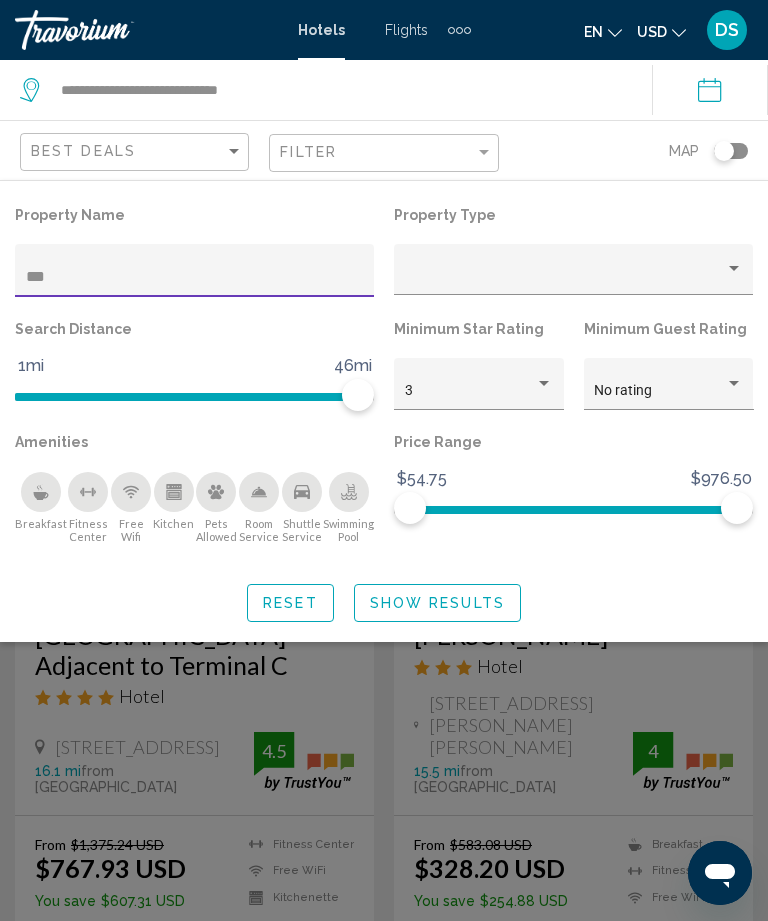 type on "****" 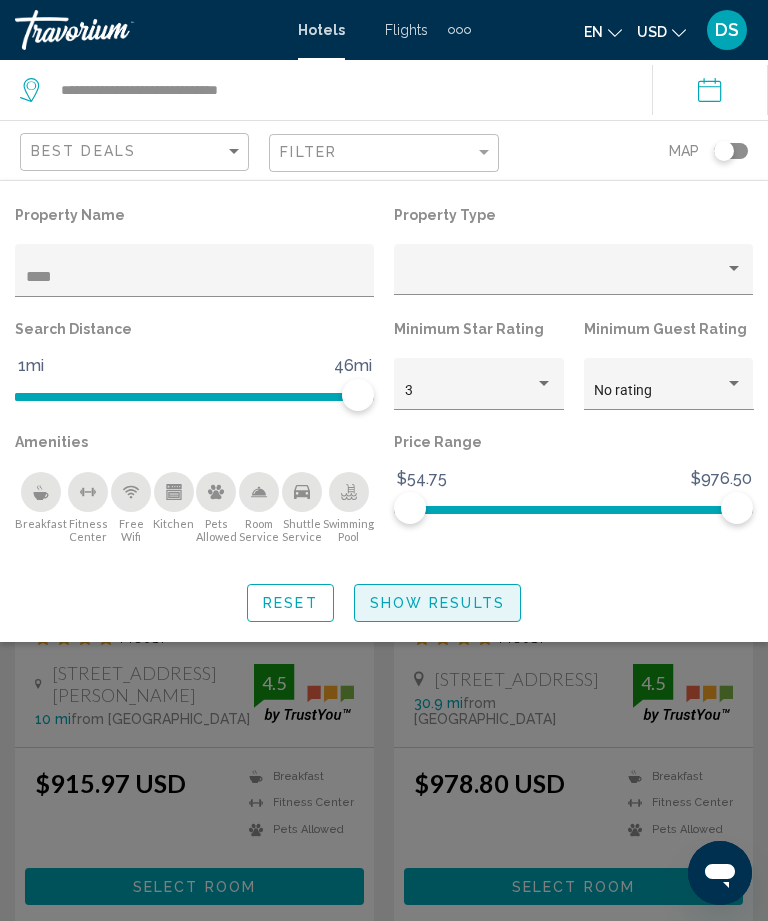 click on "Show Results" 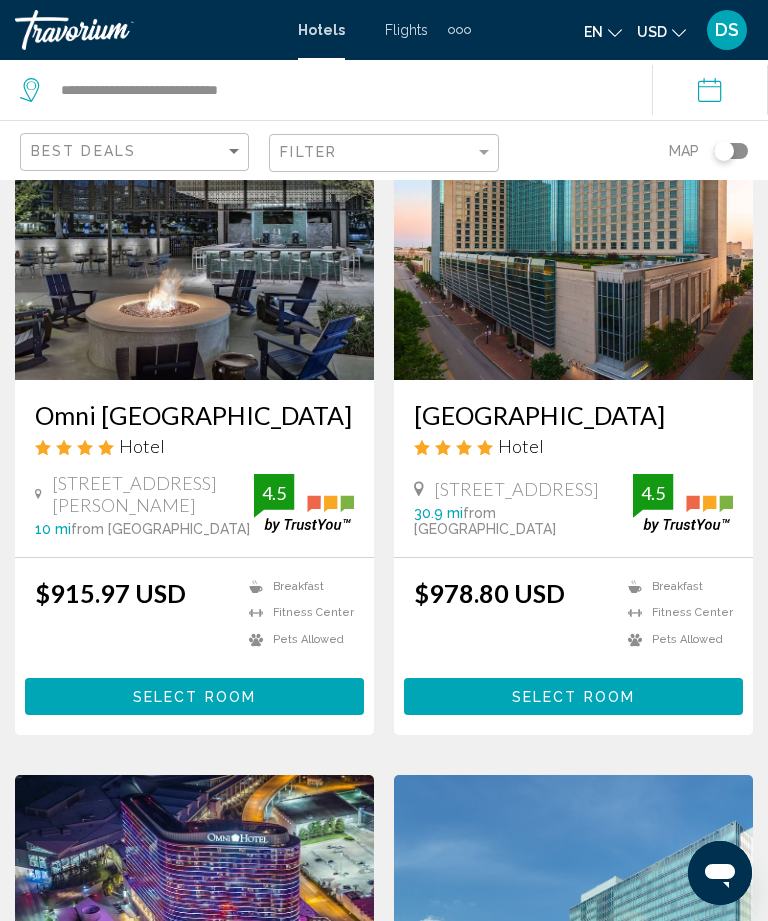 scroll, scrollTop: 188, scrollLeft: 0, axis: vertical 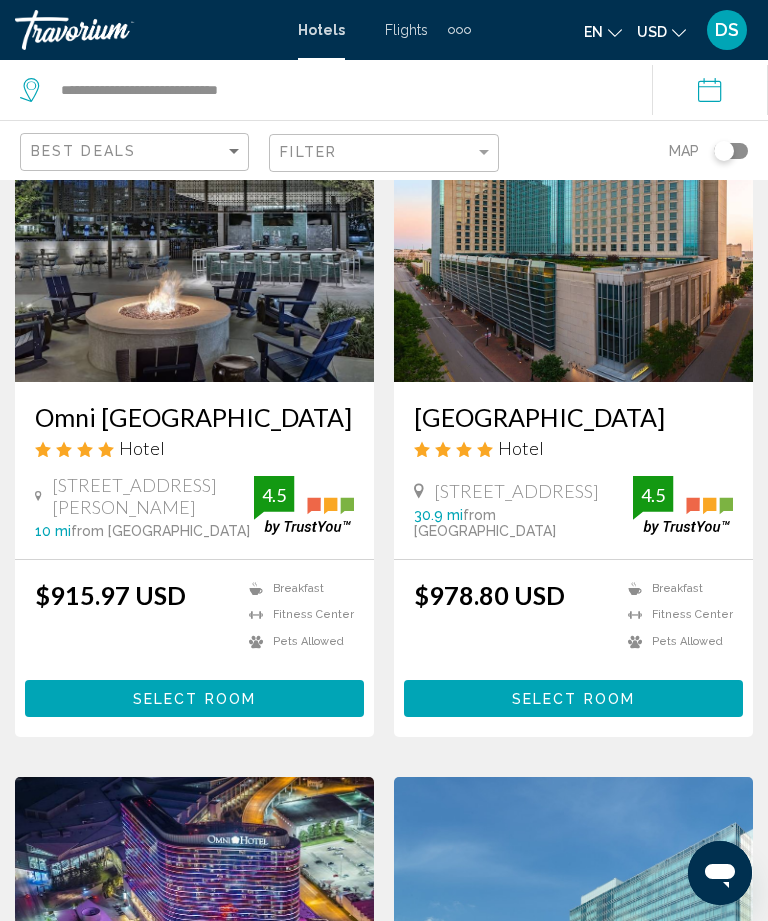 click on "Breakfast" at bounding box center [296, 588] 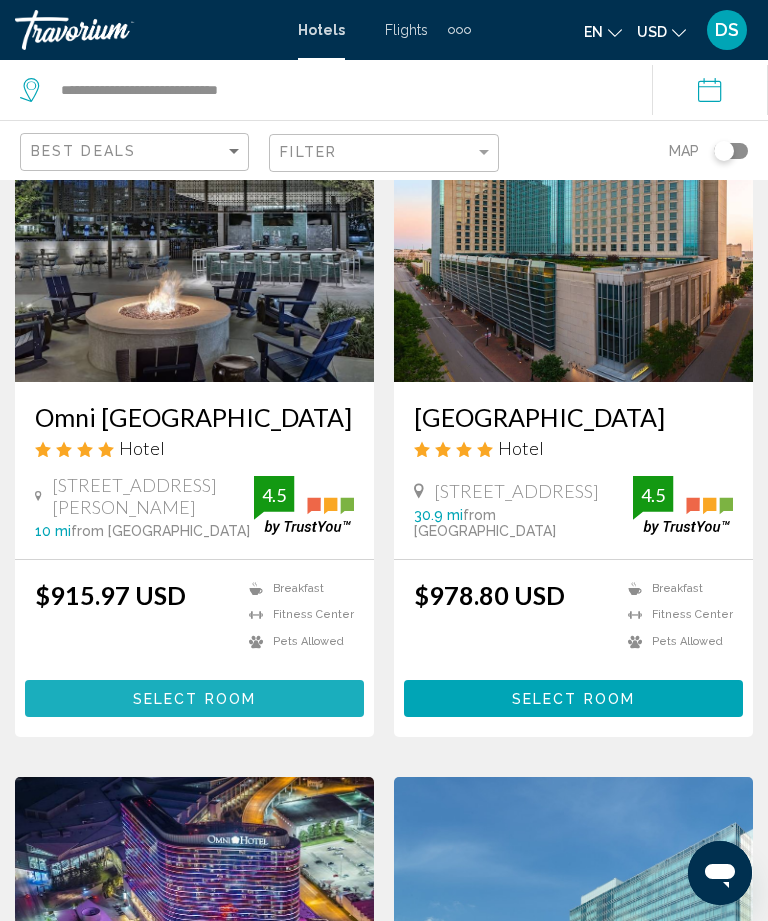 click on "Select Room" at bounding box center [194, 698] 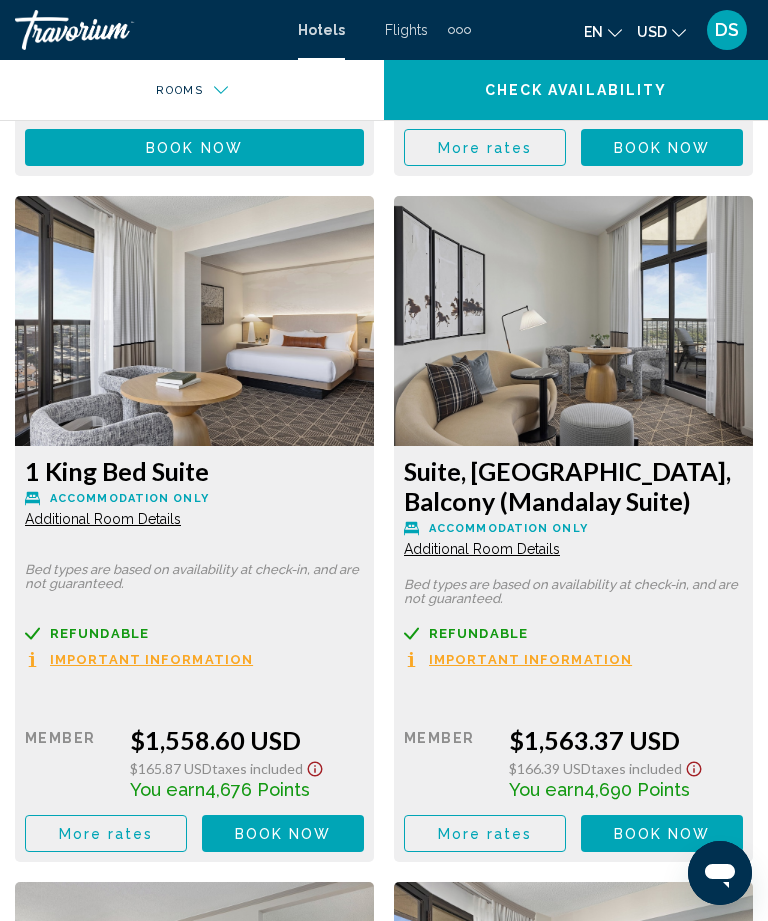 scroll, scrollTop: 4380, scrollLeft: 0, axis: vertical 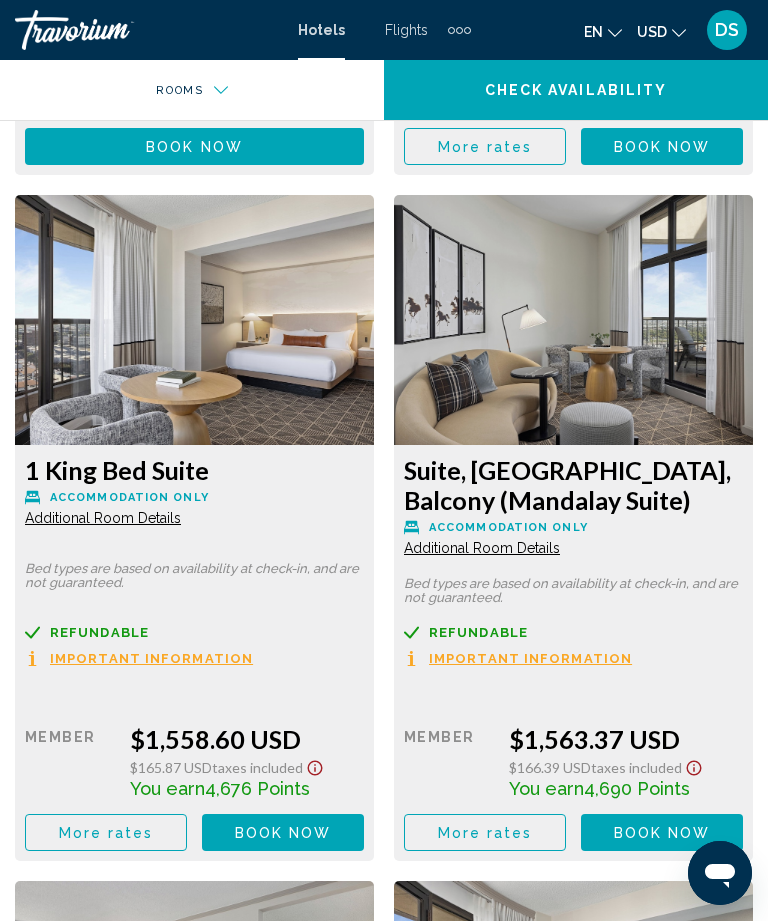 click on "Additional Room Details" at bounding box center [103, -1535] 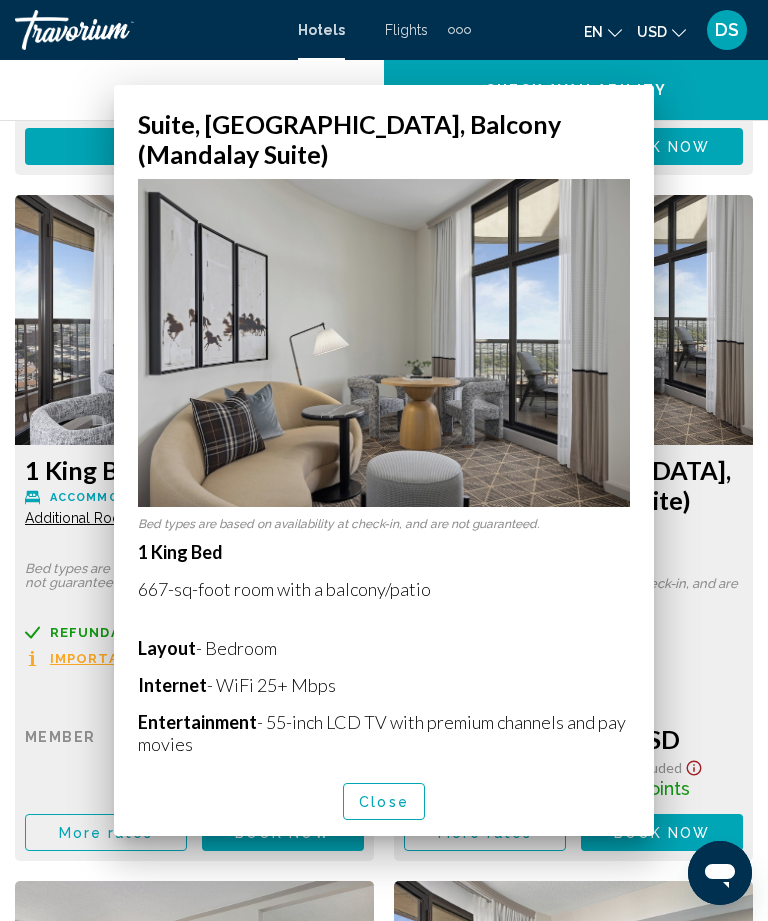 scroll, scrollTop: 0, scrollLeft: 0, axis: both 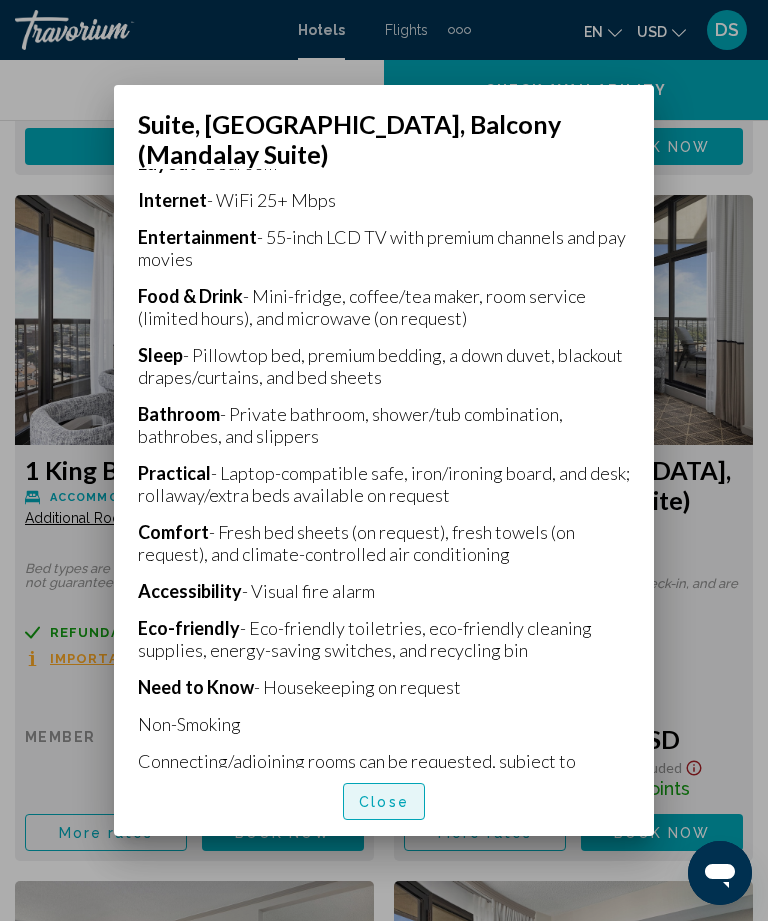 click on "Close" at bounding box center [384, 802] 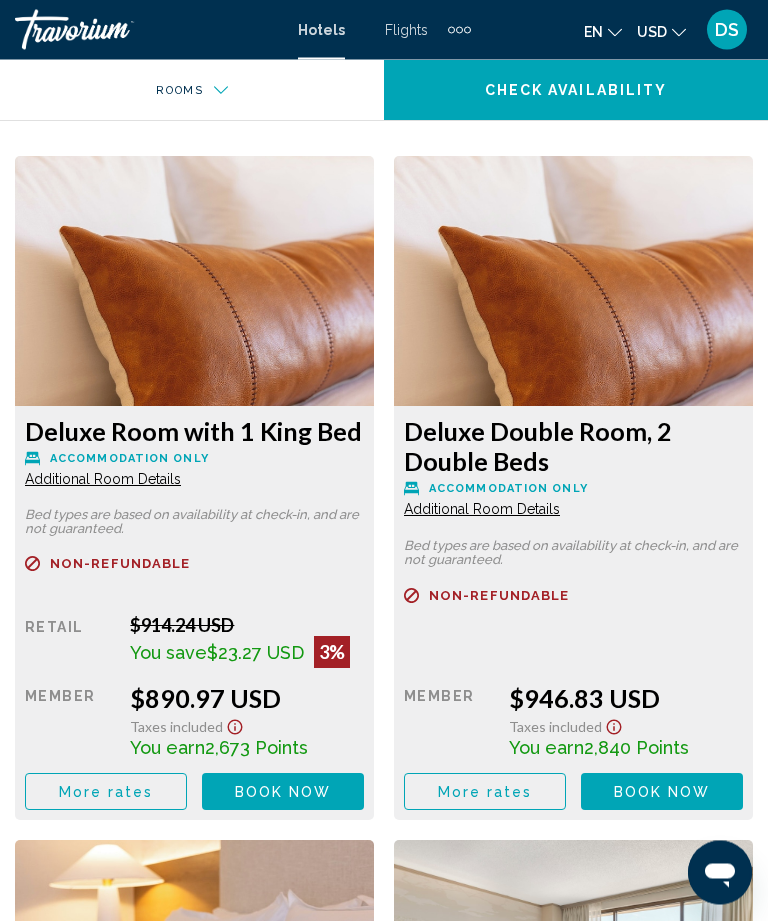 scroll, scrollTop: 2366, scrollLeft: 0, axis: vertical 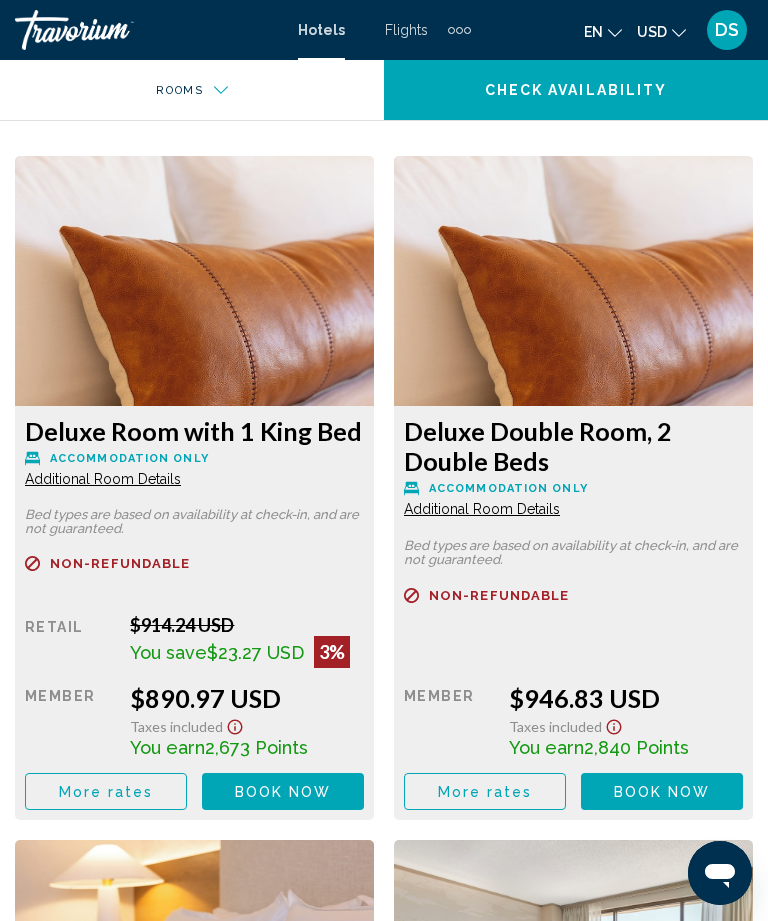click on "DS" at bounding box center (727, 30) 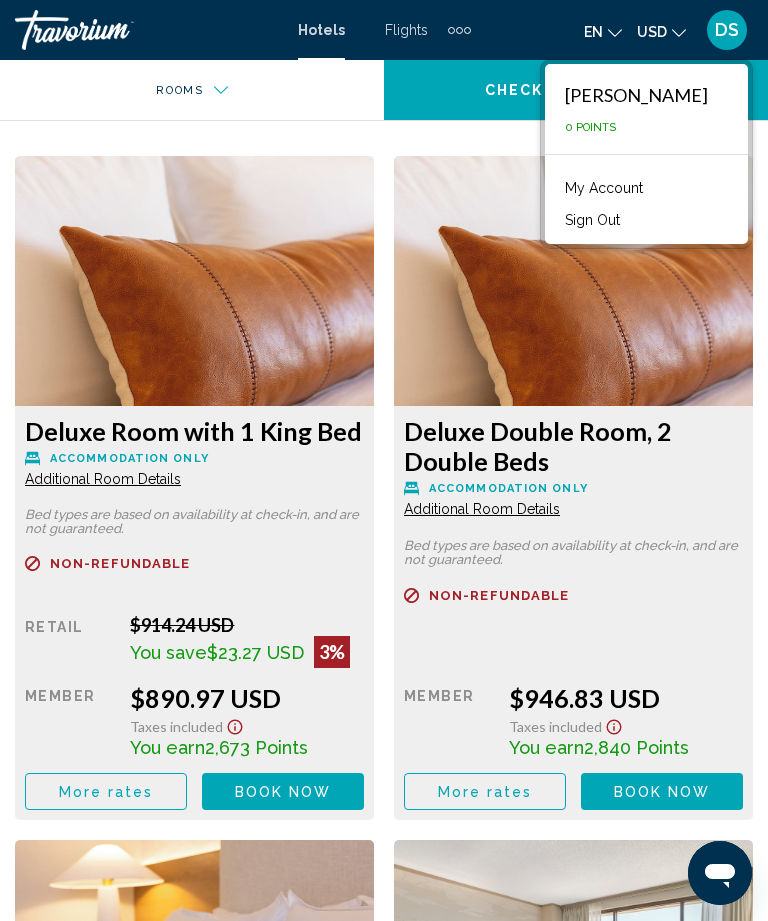 click at bounding box center (194, 281) 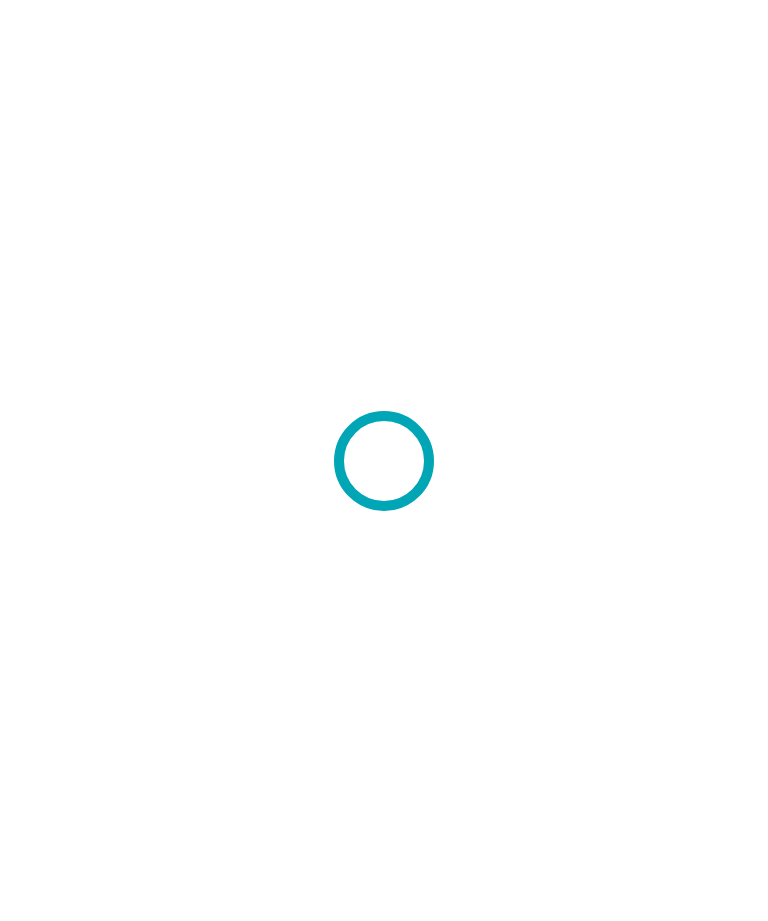scroll, scrollTop: 0, scrollLeft: 0, axis: both 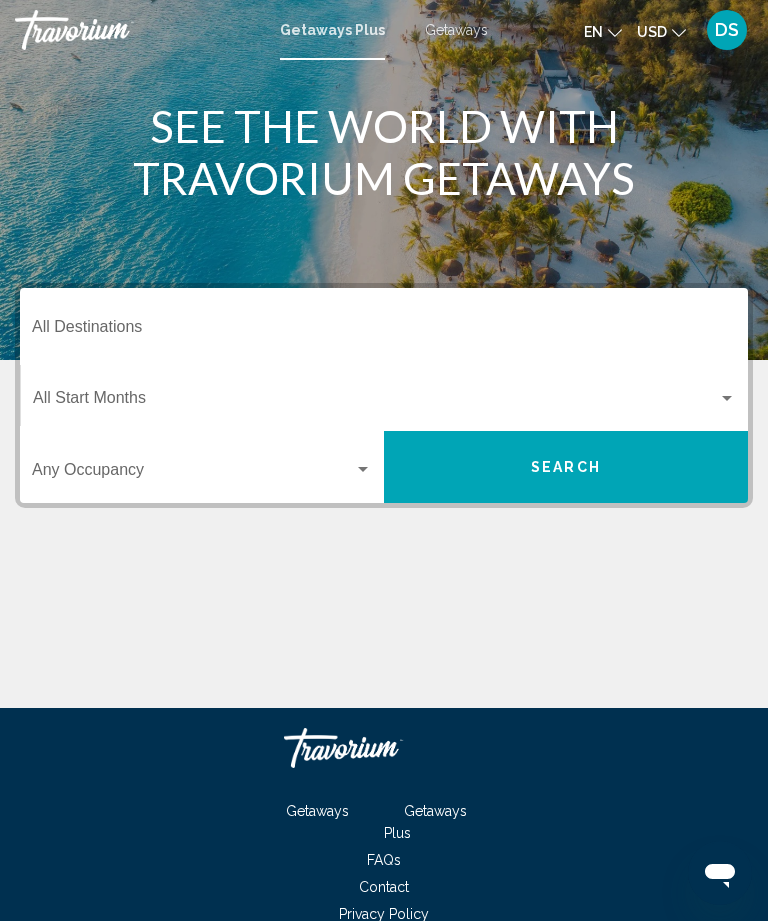 click at bounding box center [375, 402] 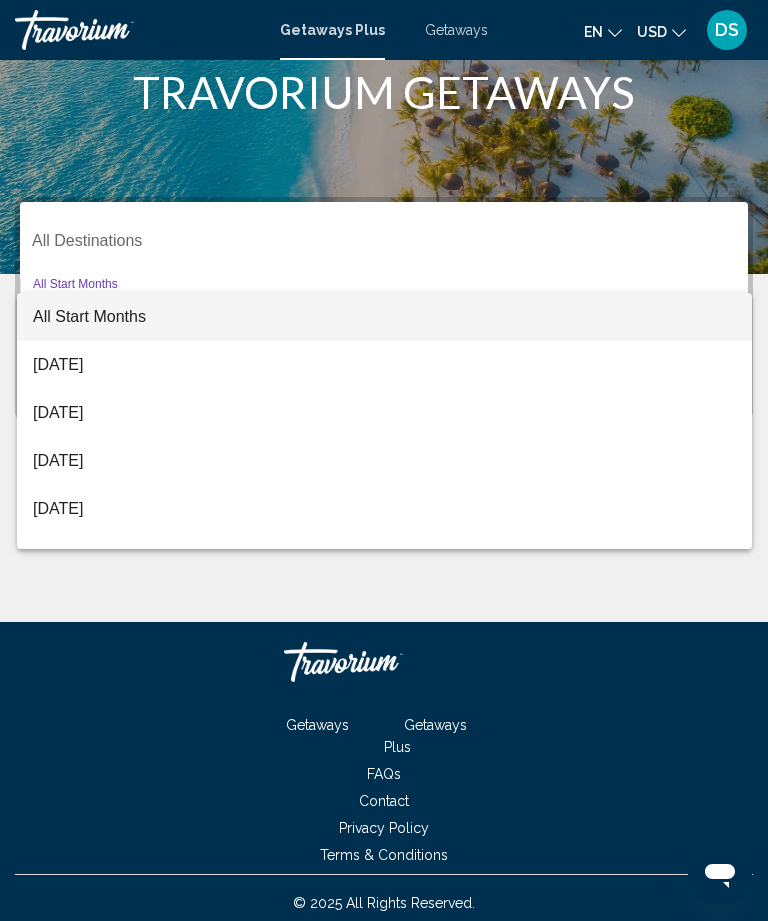scroll, scrollTop: 97, scrollLeft: 0, axis: vertical 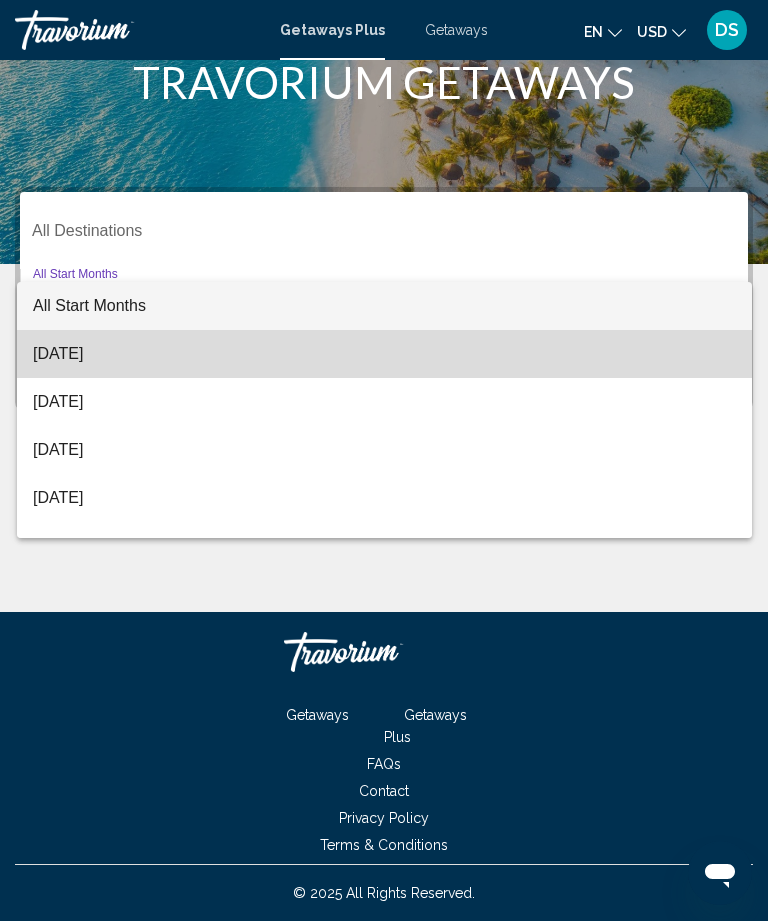 click on "[DATE]" at bounding box center [384, 354] 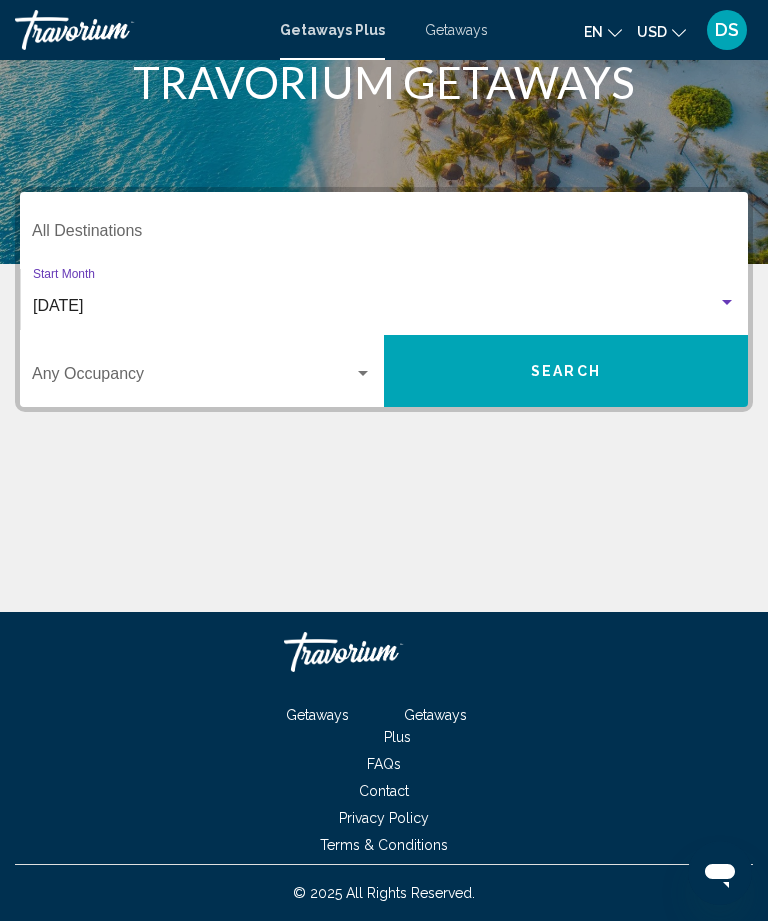 click at bounding box center (193, 378) 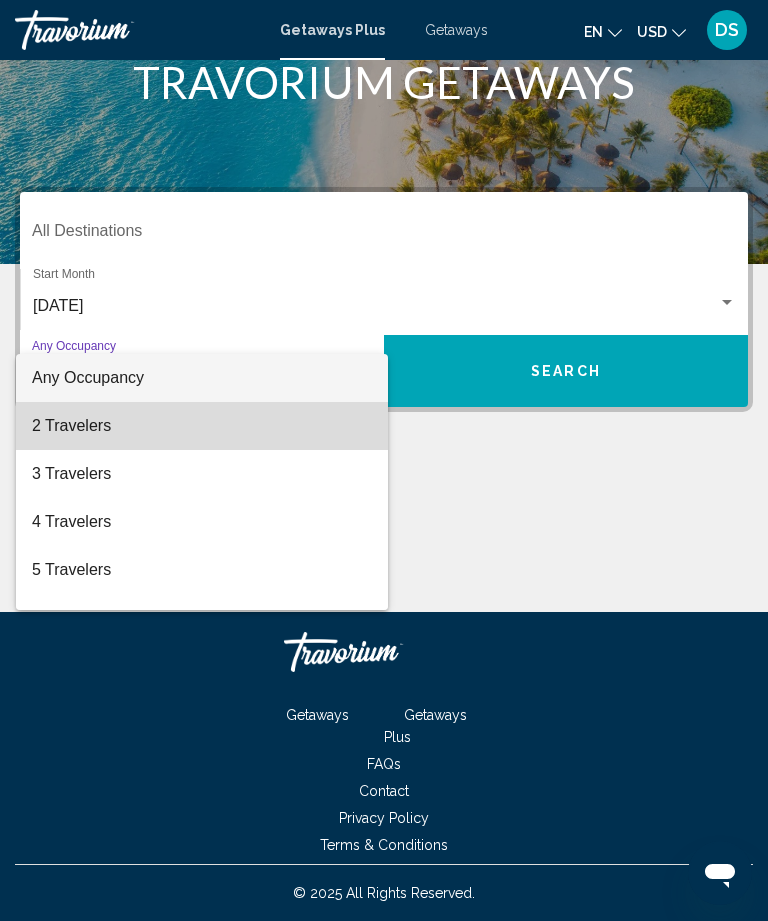 click on "2 Travelers" at bounding box center [202, 426] 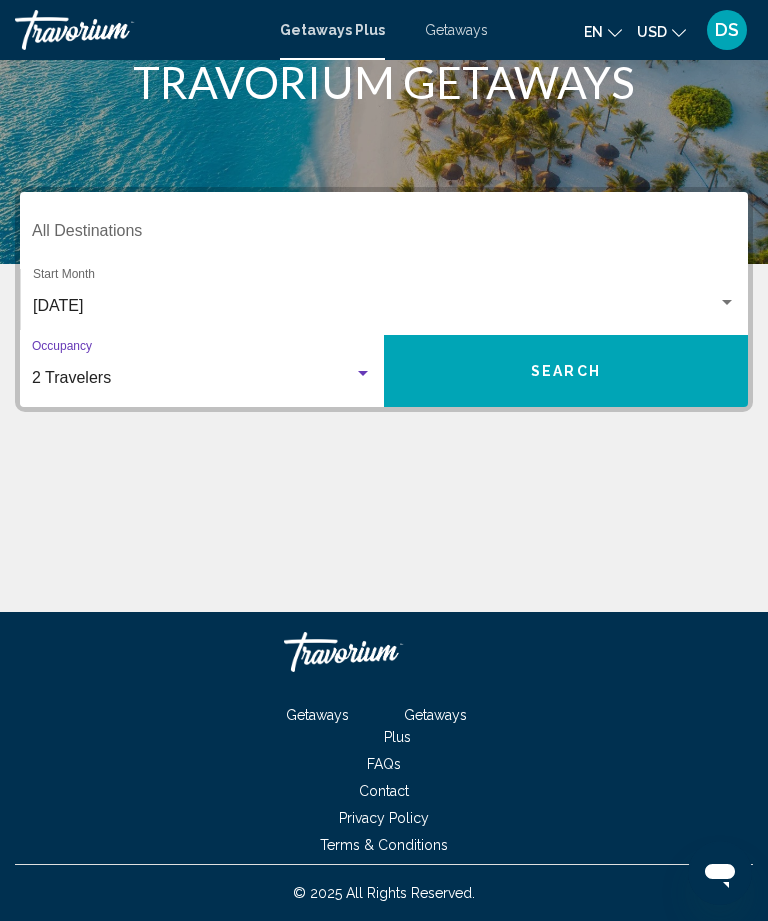 click on "Search" at bounding box center (566, 371) 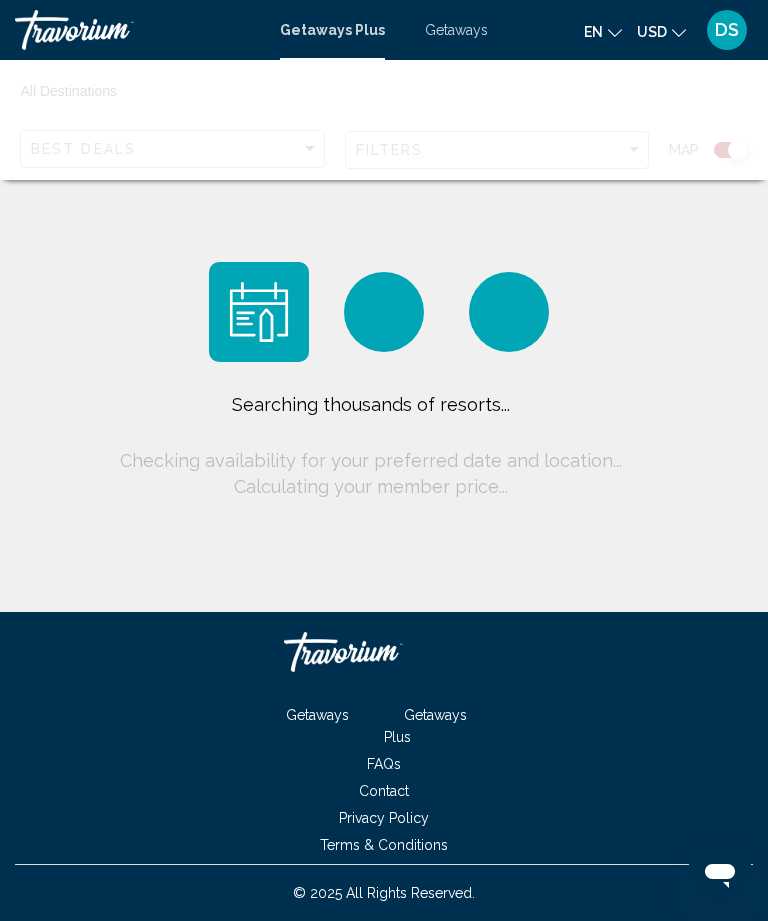 scroll, scrollTop: 64, scrollLeft: 0, axis: vertical 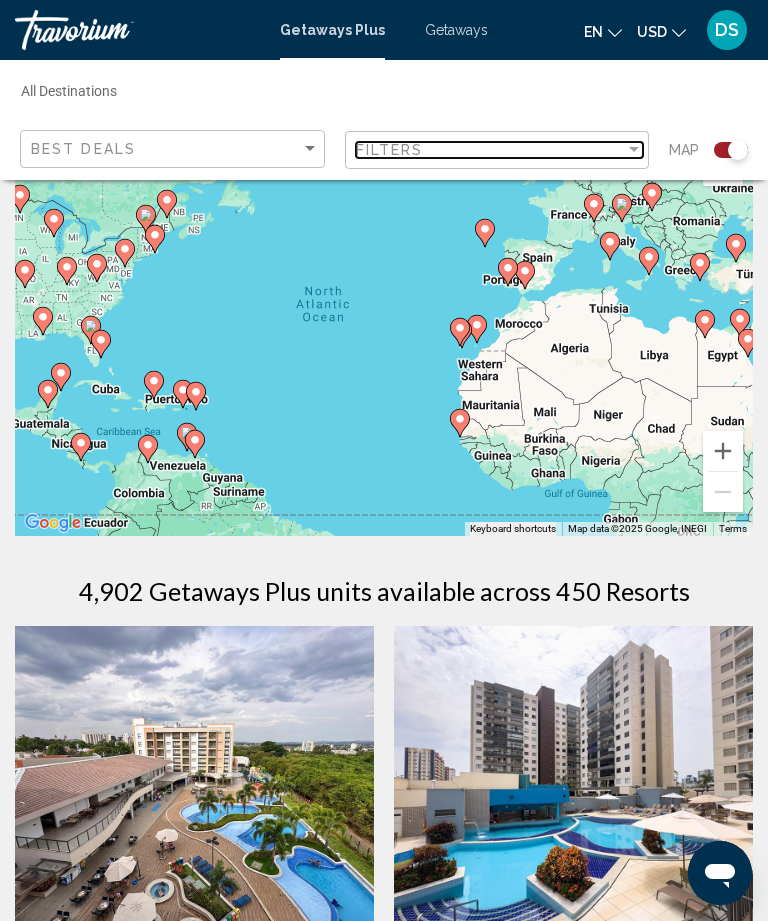 click on "Filters" at bounding box center [491, 150] 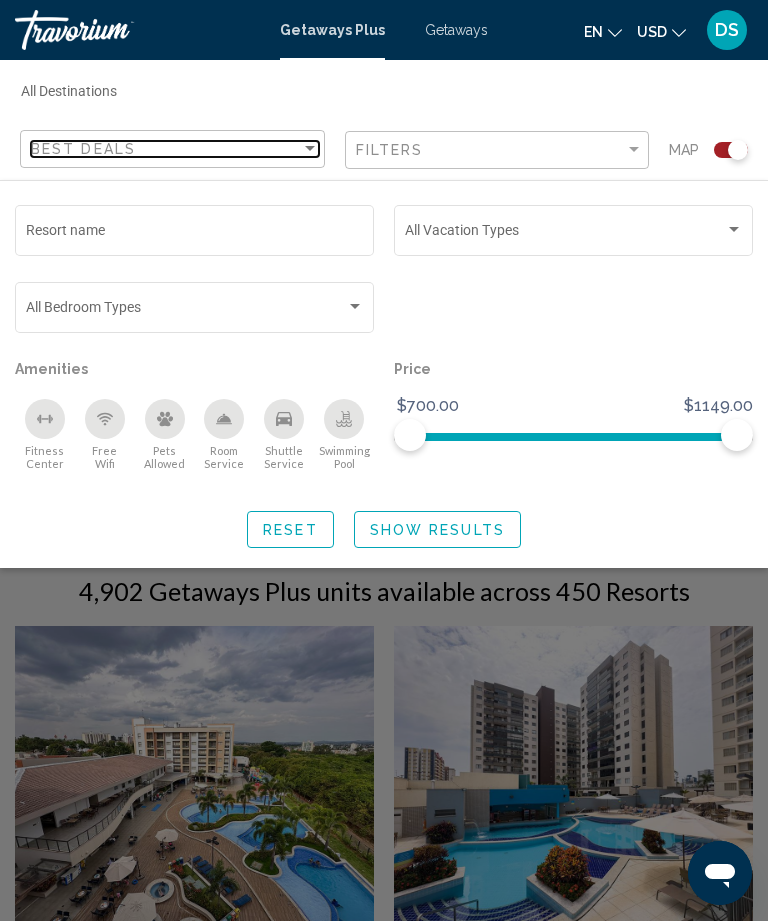 click on "Best Deals" at bounding box center (166, 149) 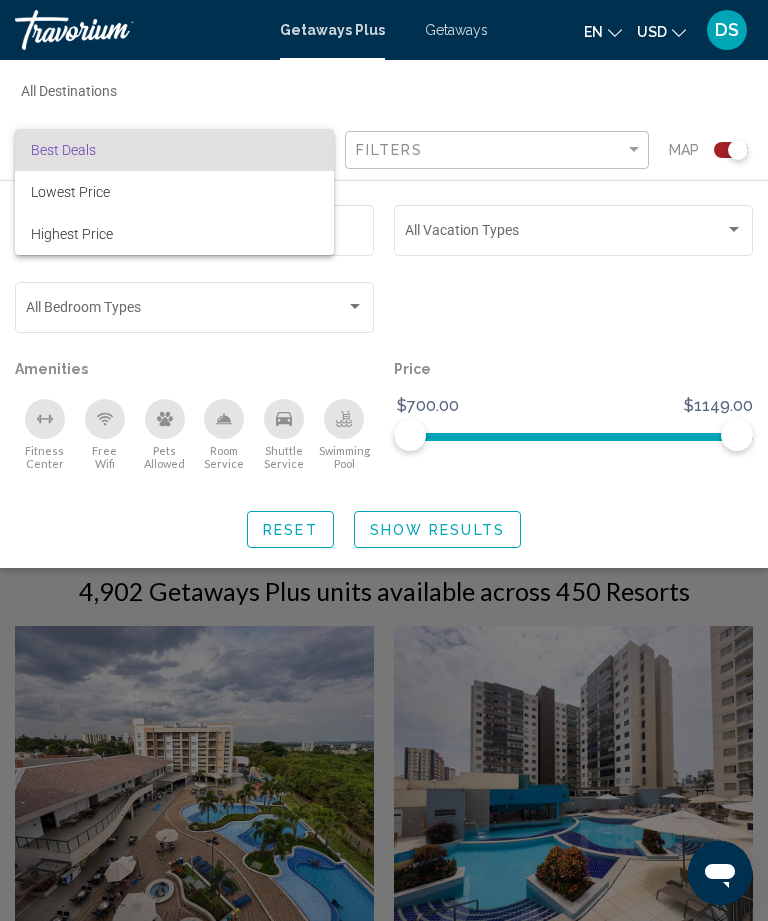 click at bounding box center (384, 460) 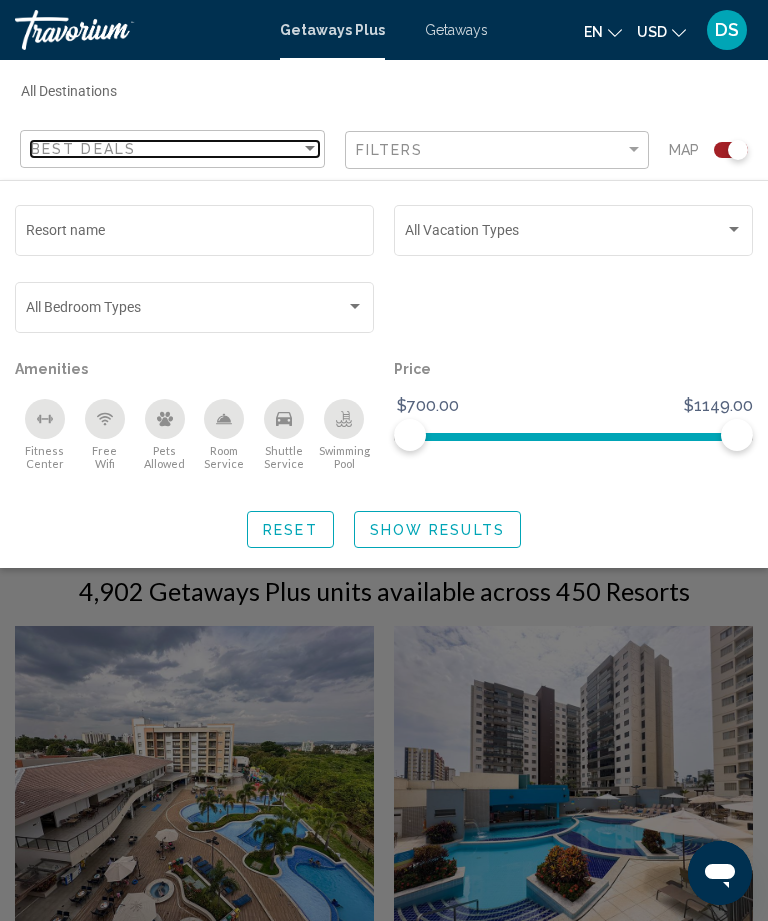 click on "Best Deals" at bounding box center (166, 149) 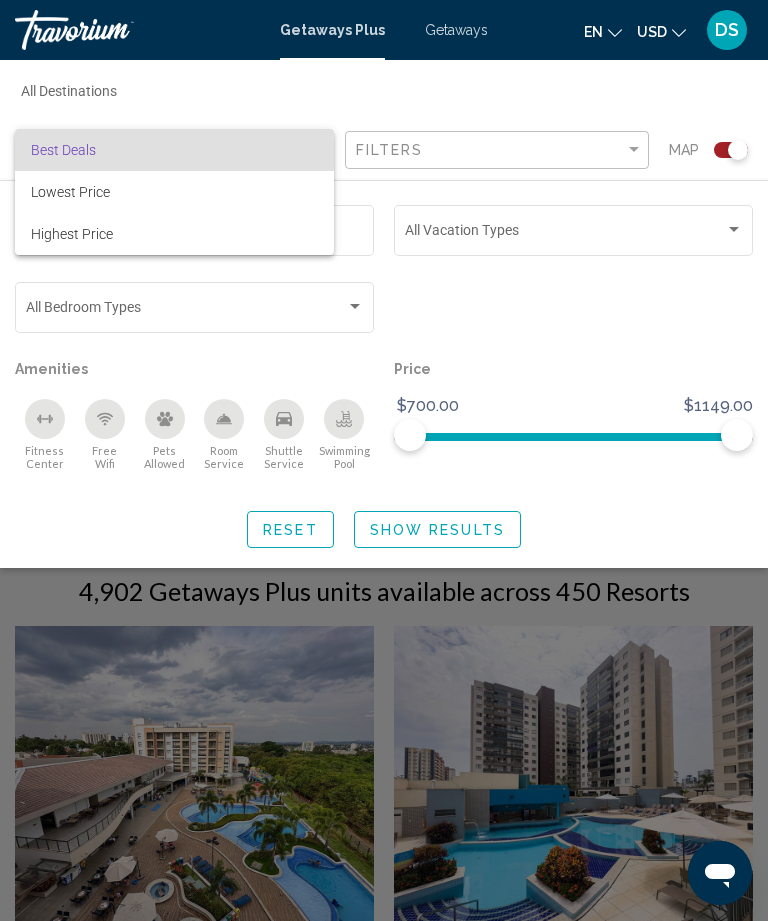click at bounding box center (384, 460) 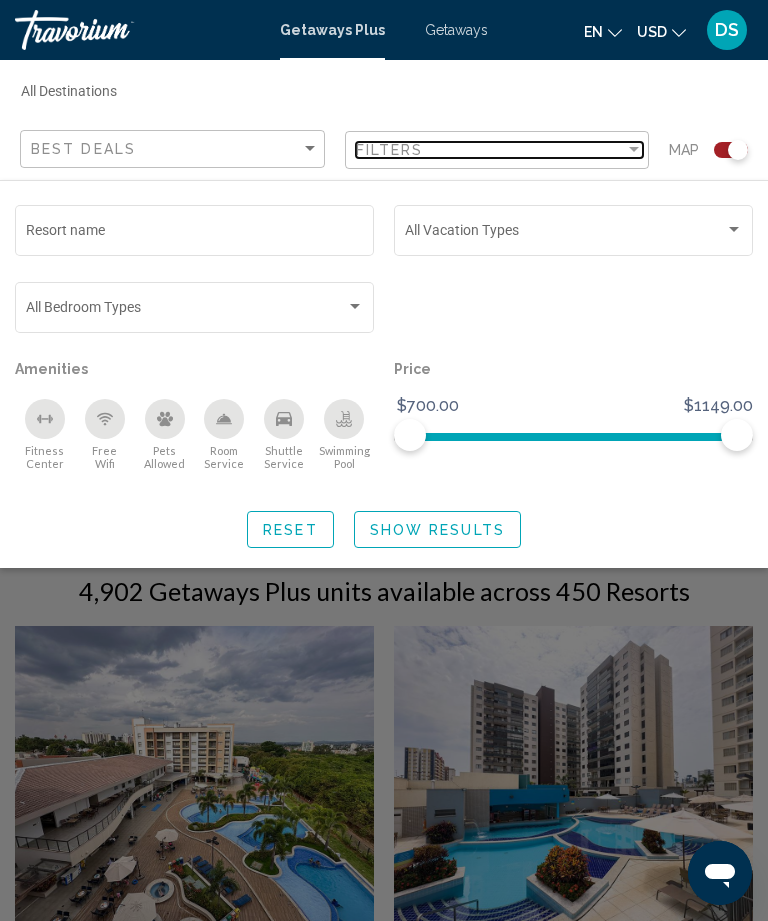 click on "Filters" at bounding box center [491, 150] 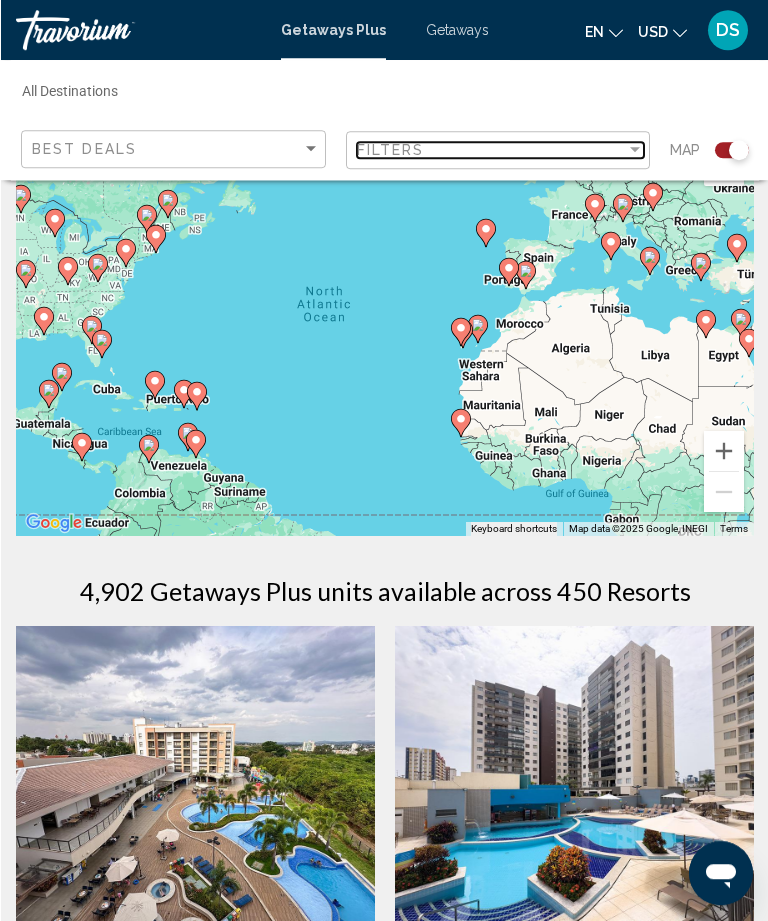 scroll, scrollTop: 55, scrollLeft: 0, axis: vertical 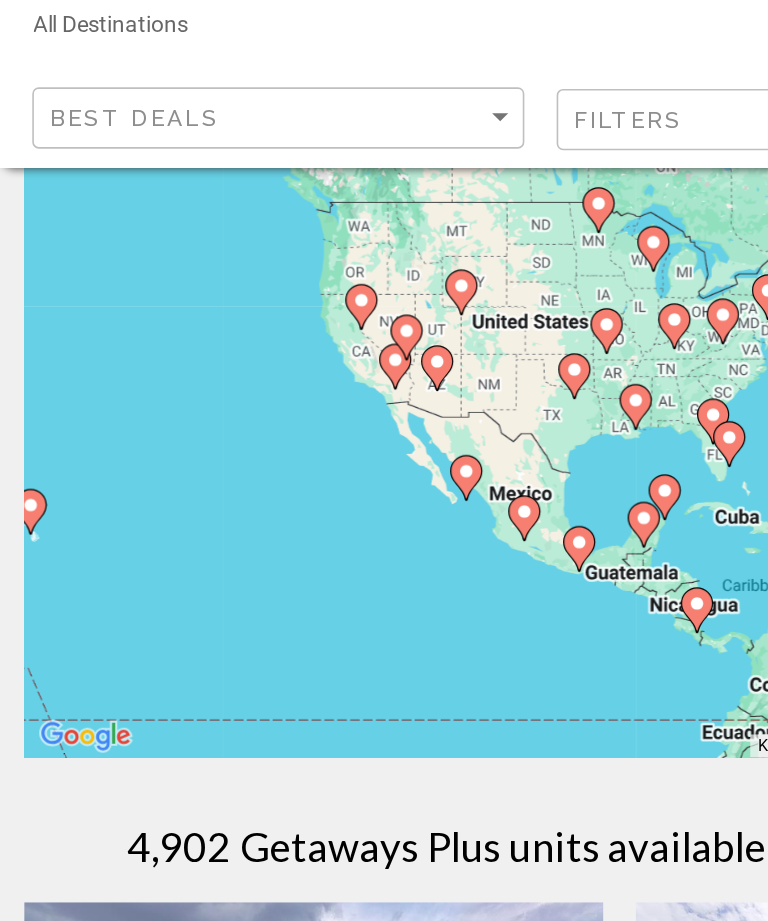 click on "To navigate, press the arrow keys. To activate drag with keyboard, press Alt + Enter. Once in keyboard drag state, use the arrow keys to move the marker. To complete the drag, press the Enter key. To cancel, press Escape." at bounding box center [384, 345] 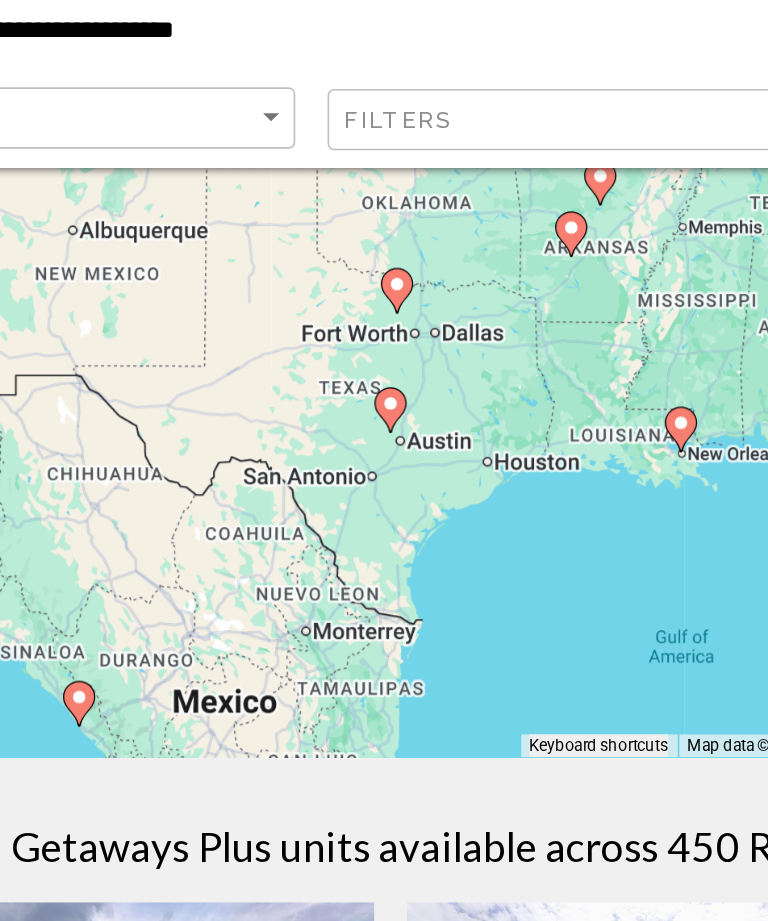 click on "To navigate, press the arrow keys. To activate drag with keyboard, press Alt + Enter. Once in keyboard drag state, use the arrow keys to move the marker. To complete the drag, press the Enter key. To cancel, press Escape." at bounding box center [384, 345] 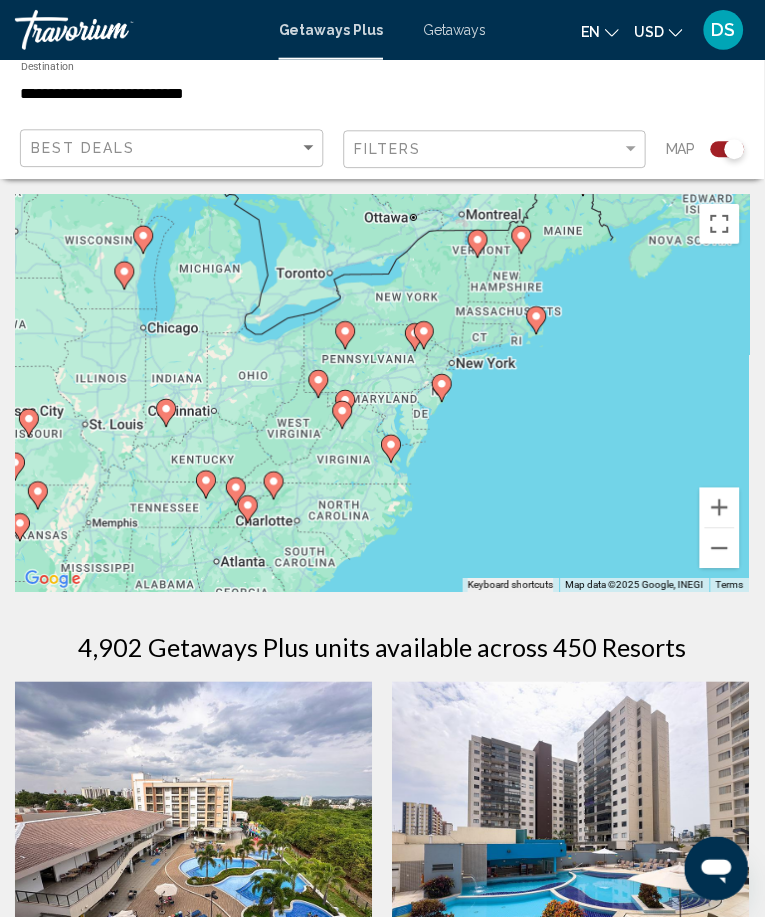 scroll, scrollTop: 5, scrollLeft: 0, axis: vertical 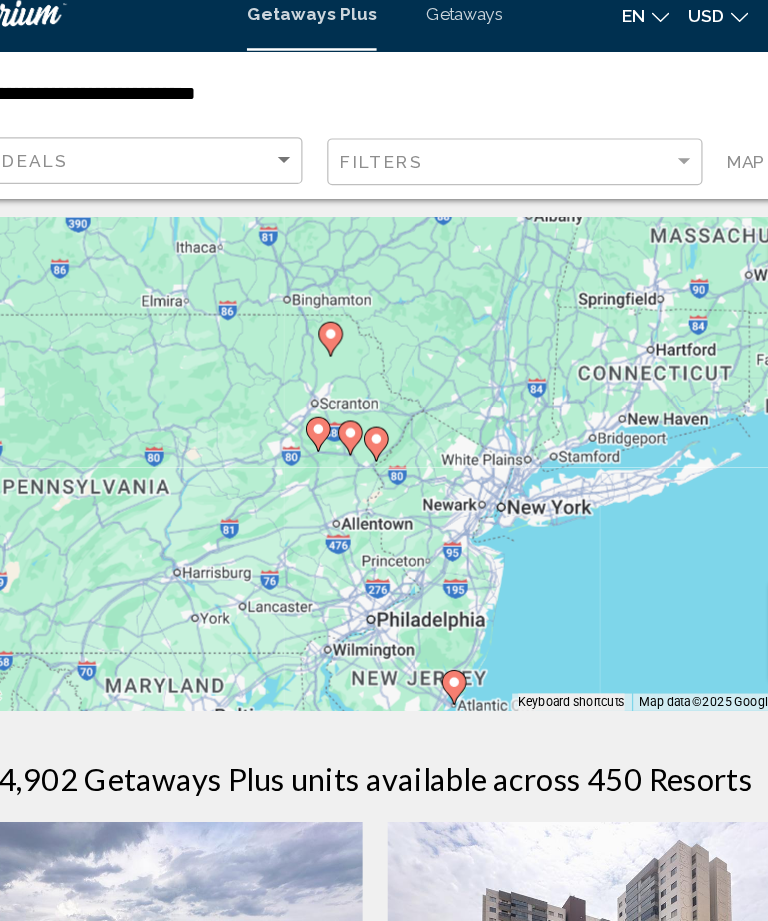 click on "To navigate, press the arrow keys. To activate drag with keyboard, press Alt + Enter. Once in keyboard drag state, use the arrow keys to move the marker. To complete the drag, press the Enter key. To cancel, press Escape." at bounding box center [384, 395] 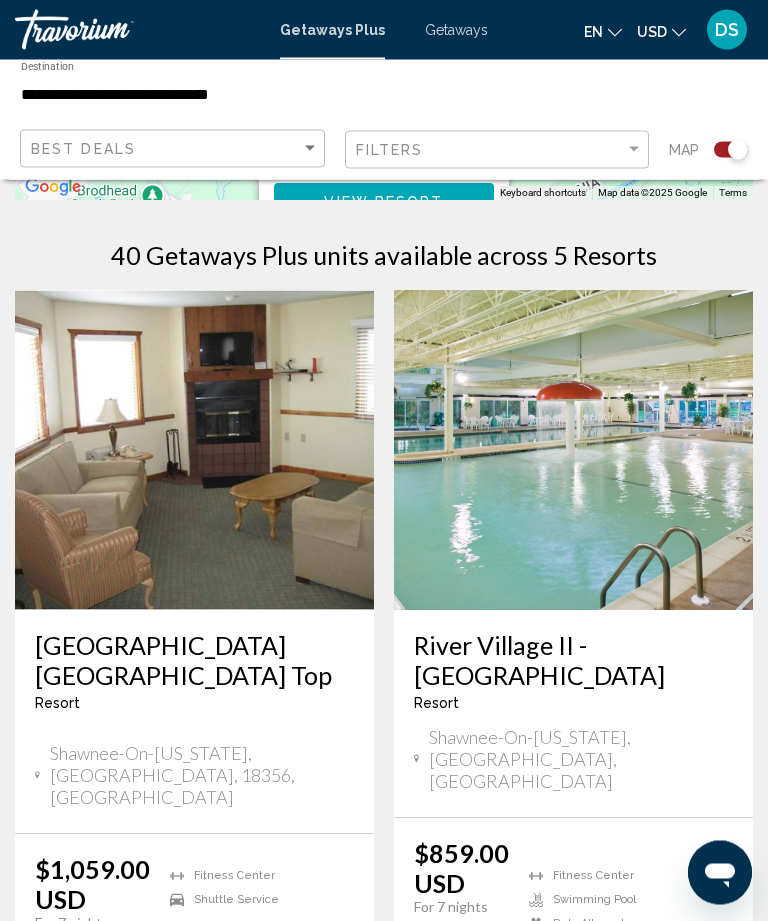 scroll, scrollTop: 0, scrollLeft: 0, axis: both 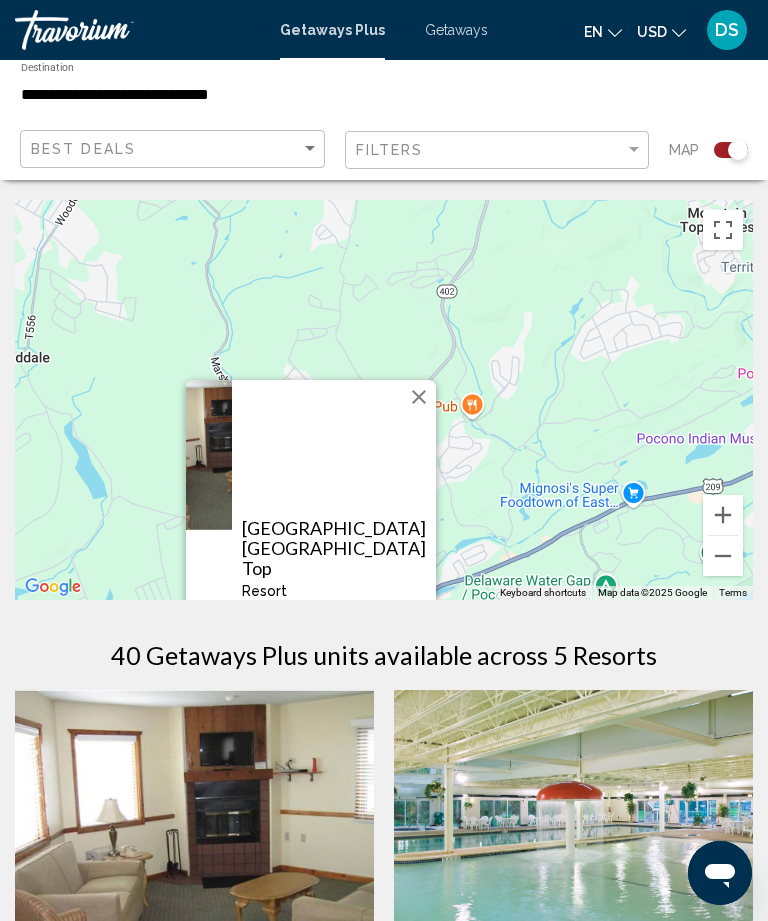 click at bounding box center [419, 397] 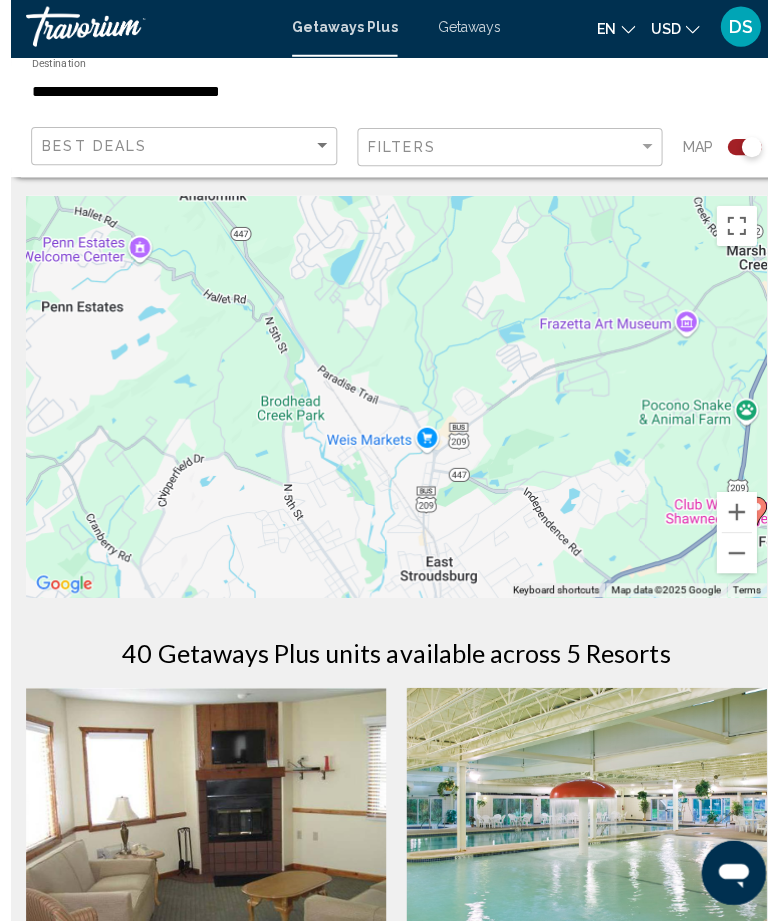 scroll, scrollTop: 0, scrollLeft: 0, axis: both 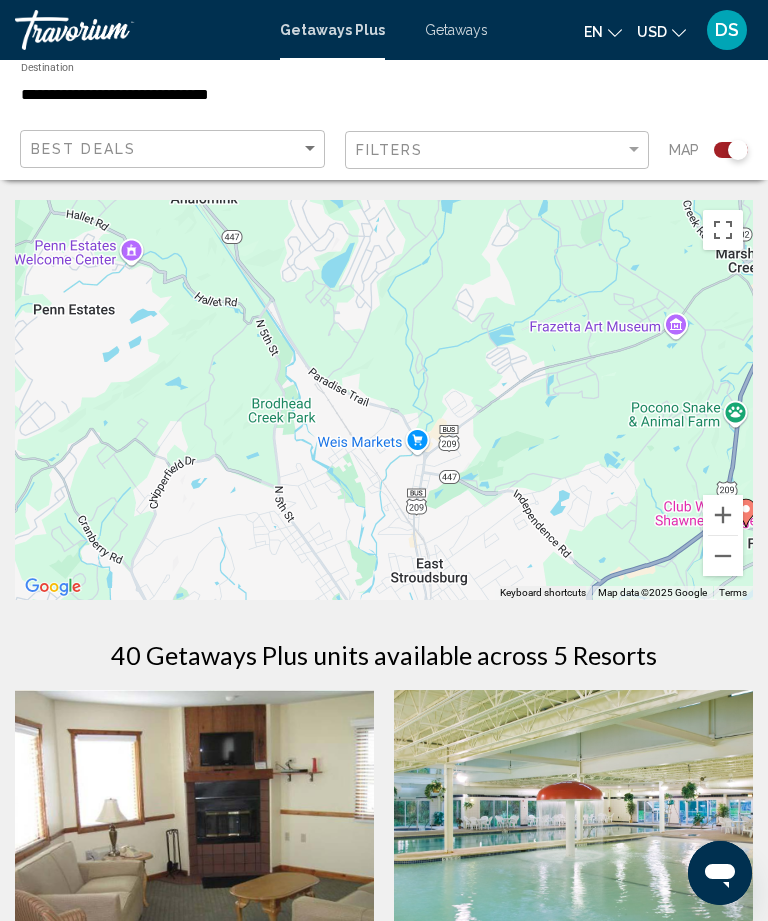 click at bounding box center (723, 556) 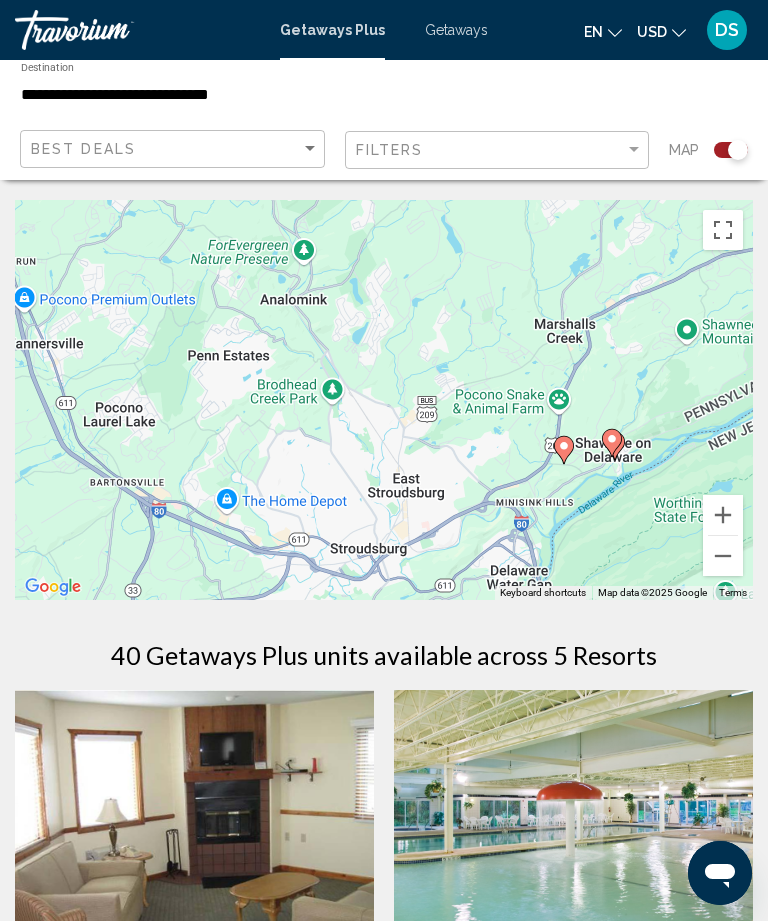 click at bounding box center (723, 556) 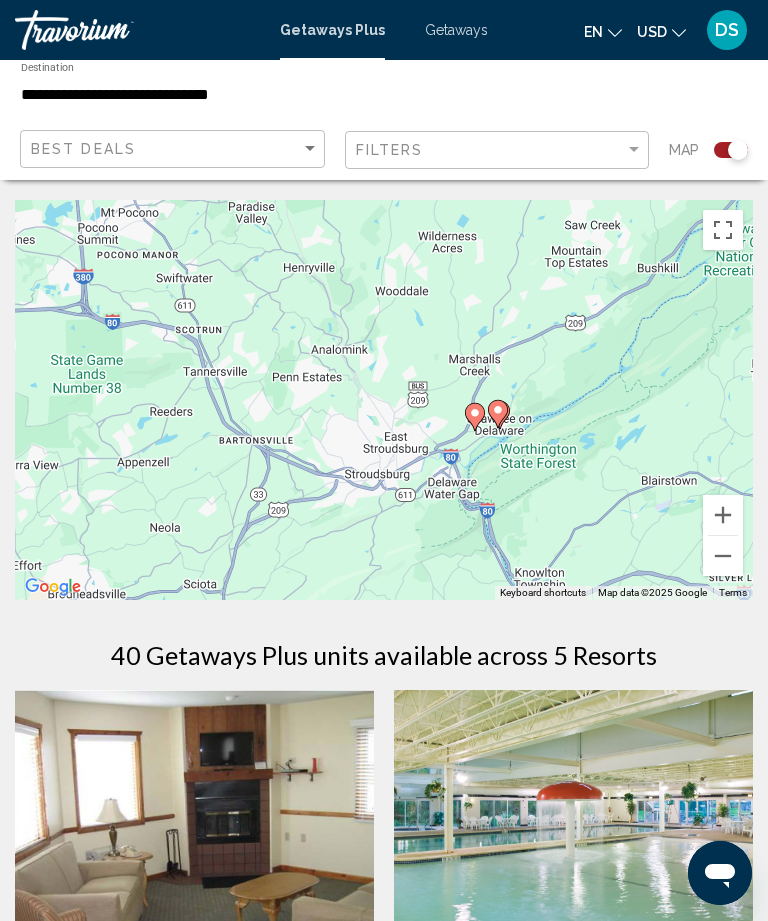 click at bounding box center (723, 556) 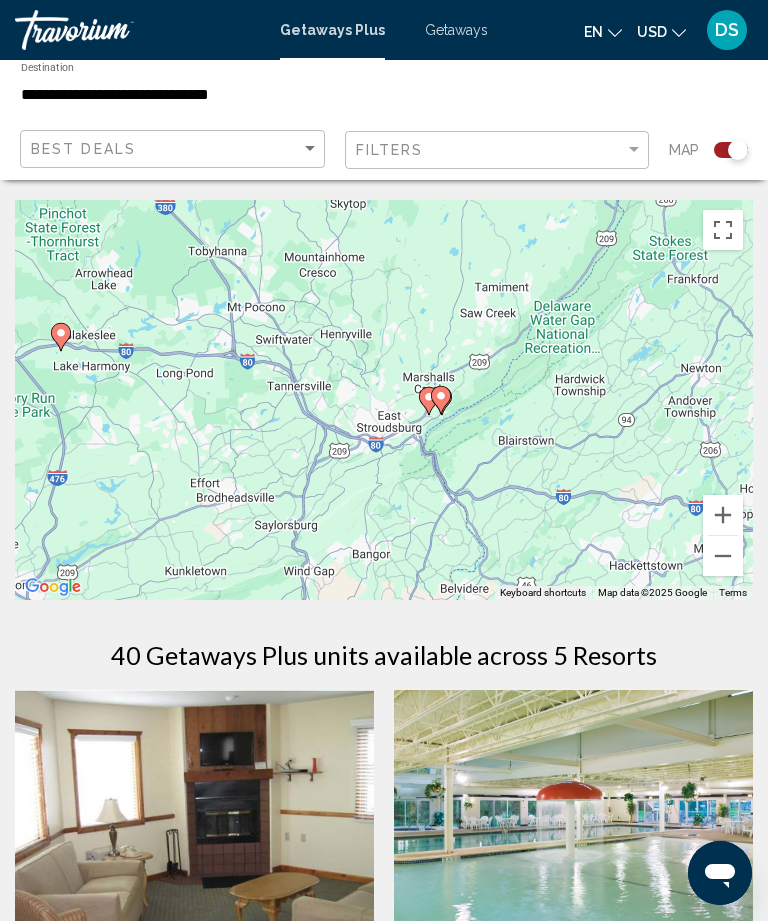click at bounding box center [723, 556] 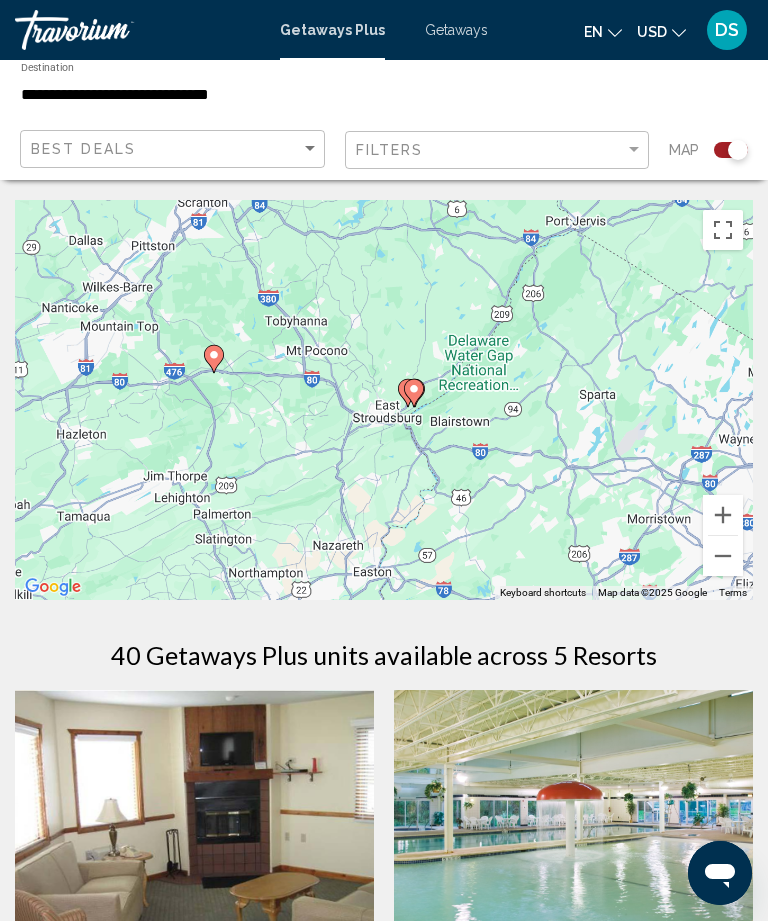 click at bounding box center (723, 556) 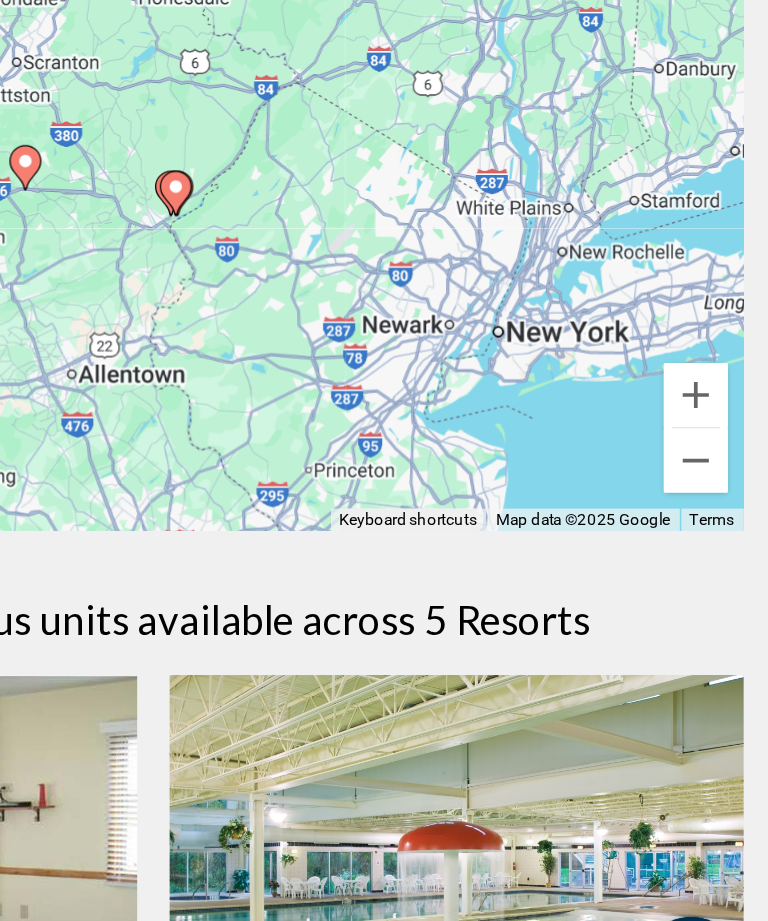click at bounding box center [723, 556] 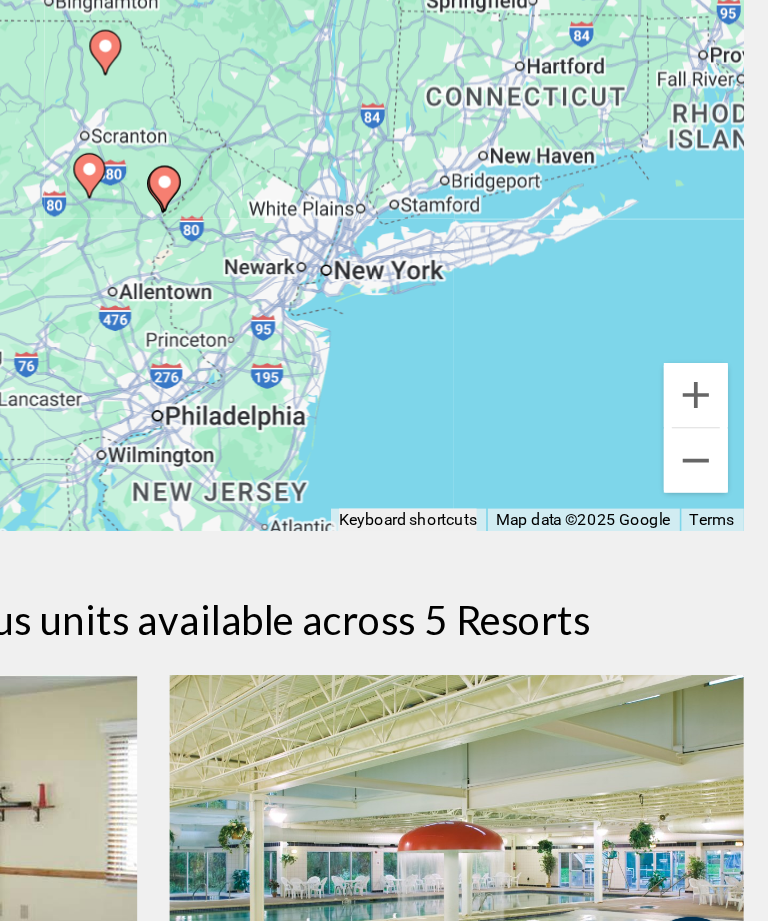click at bounding box center [723, 556] 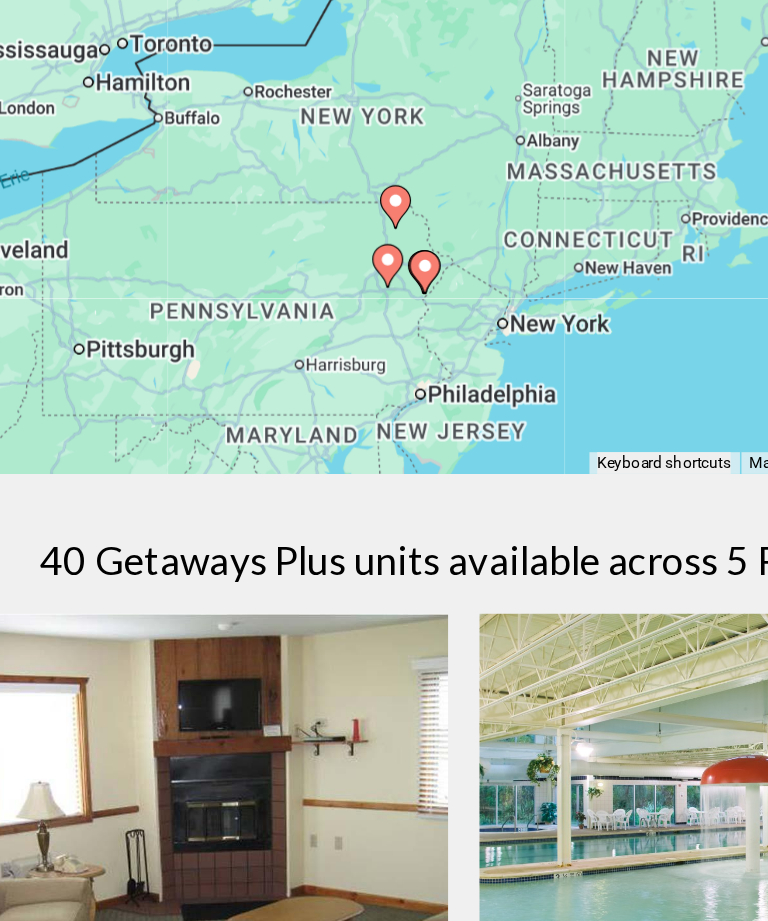 scroll, scrollTop: 12, scrollLeft: 0, axis: vertical 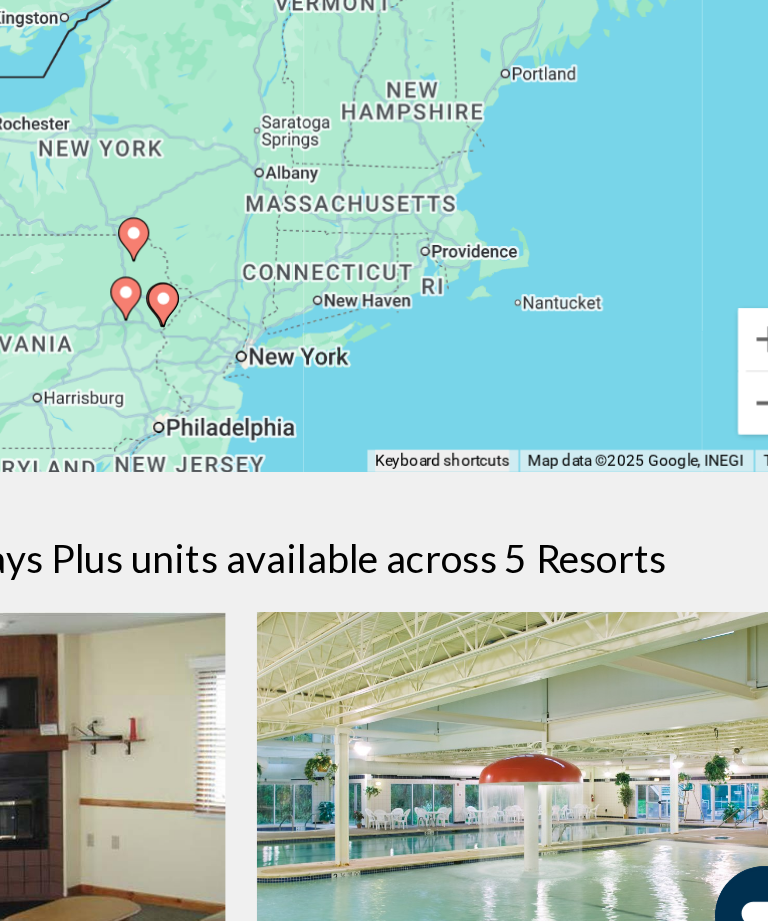 click at bounding box center [723, 544] 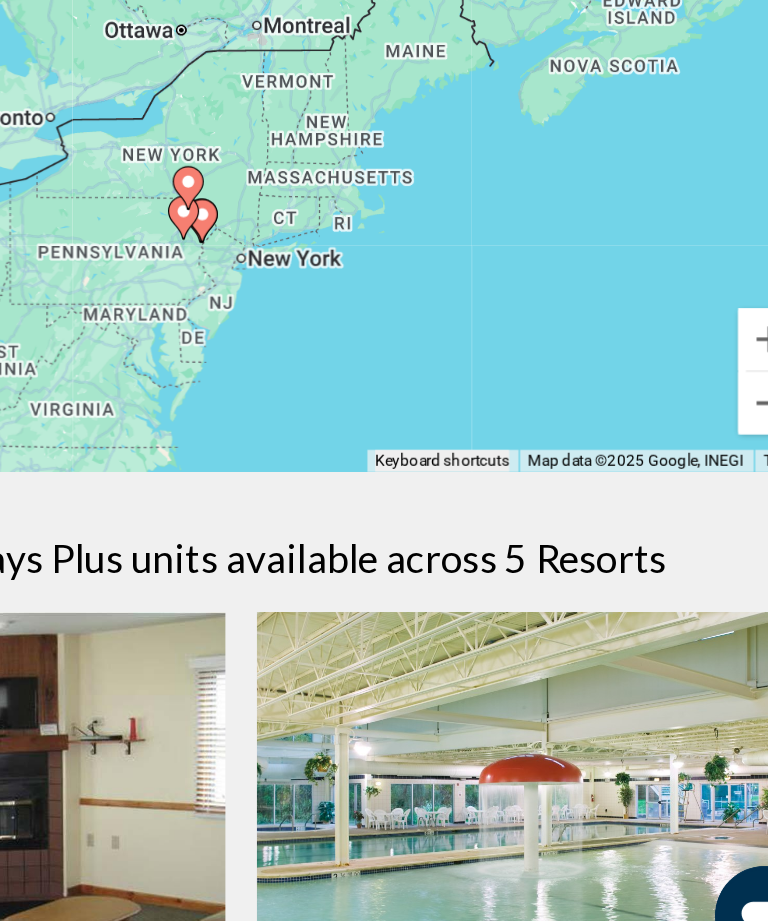 click at bounding box center (723, 544) 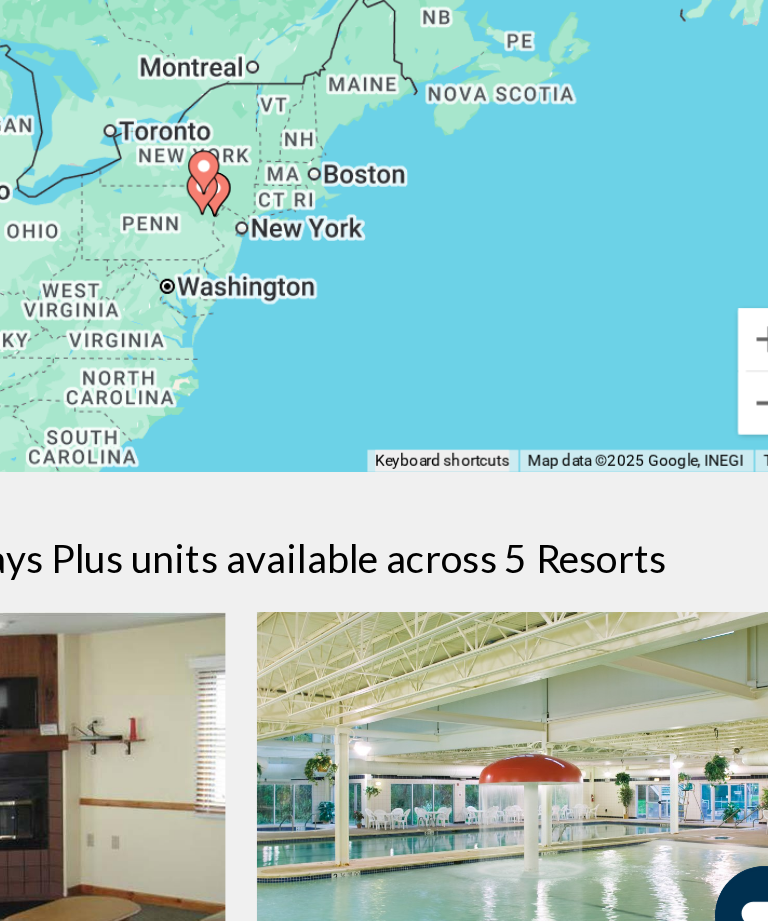 click at bounding box center (664, 603) 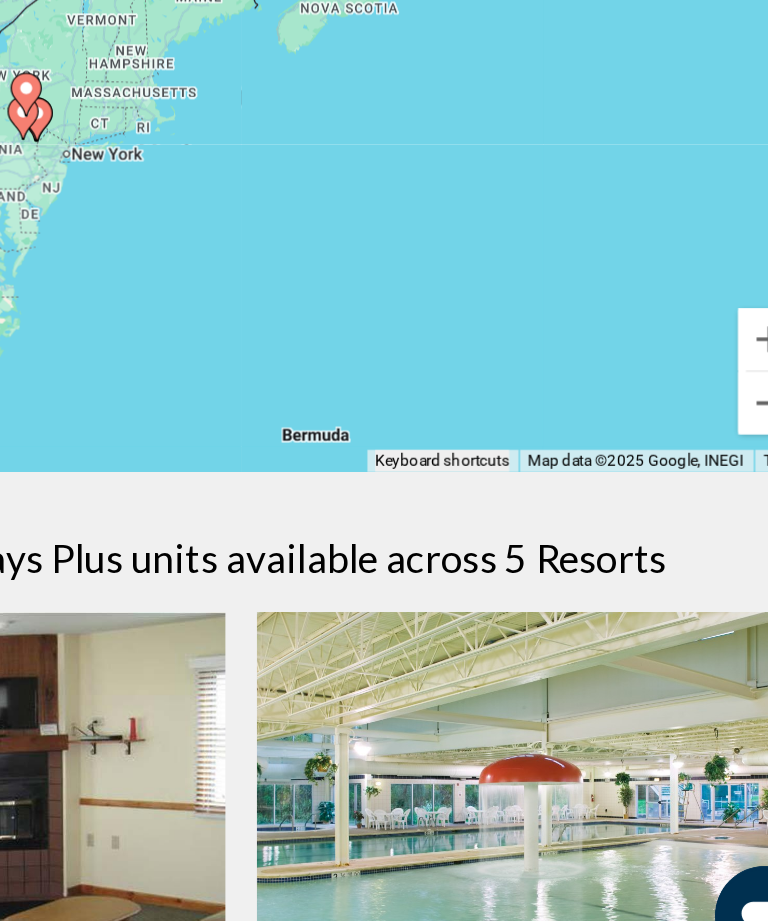 click at bounding box center [723, 544] 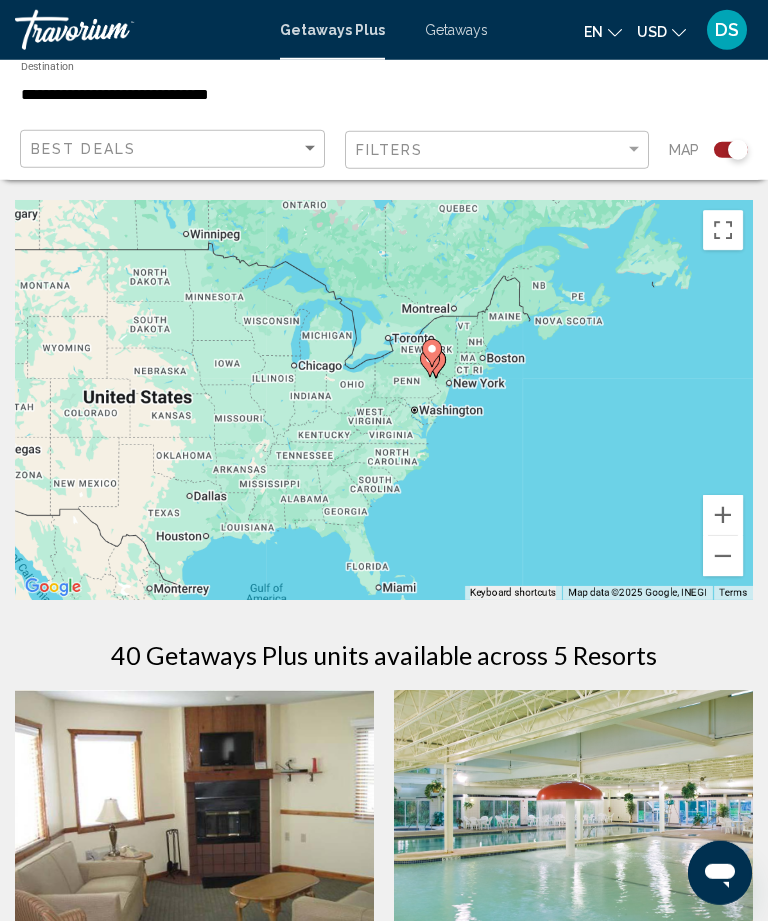 scroll, scrollTop: 22, scrollLeft: 0, axis: vertical 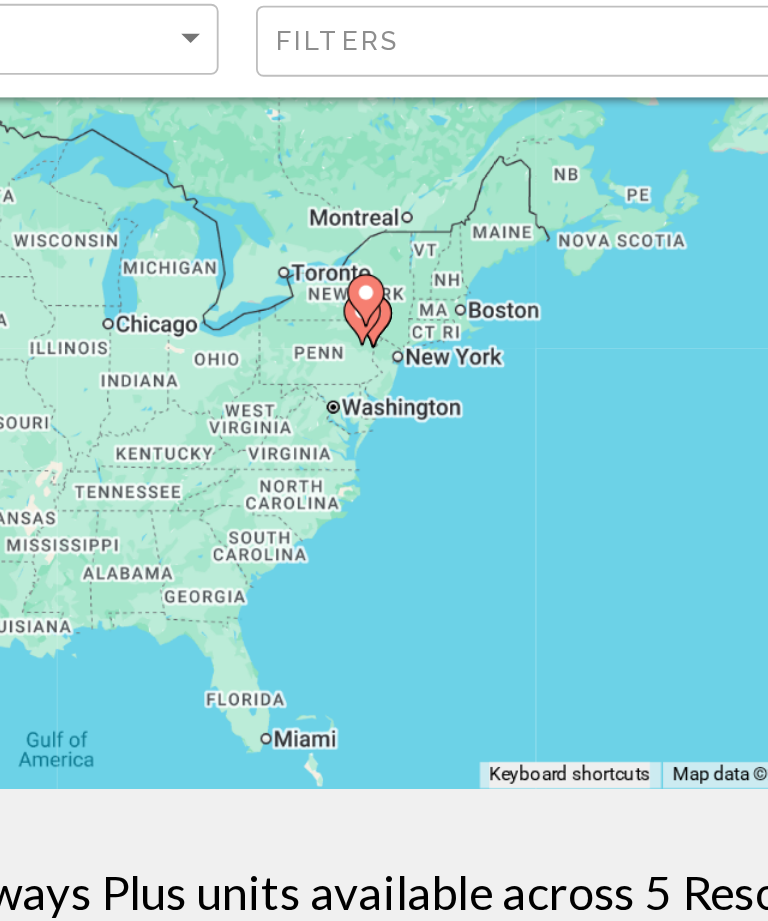 click on "To navigate, press the arrow keys. To activate drag with keyboard, press Alt + Enter. Once in keyboard drag state, use the arrow keys to move the marker. To complete the drag, press the Enter key. To cancel, press Escape." at bounding box center (384, 350) 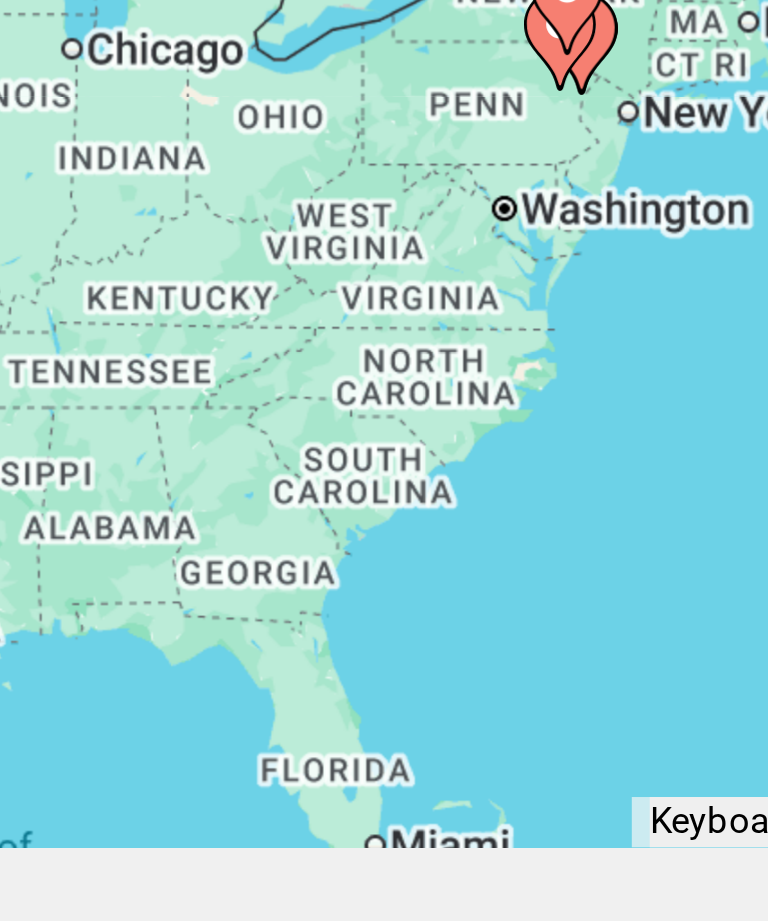 click on "To navigate, press the arrow keys. To activate drag with keyboard, press Alt + Enter. Once in keyboard drag state, use the arrow keys to move the marker. To complete the drag, press the Enter key. To cancel, press Escape." at bounding box center [384, 350] 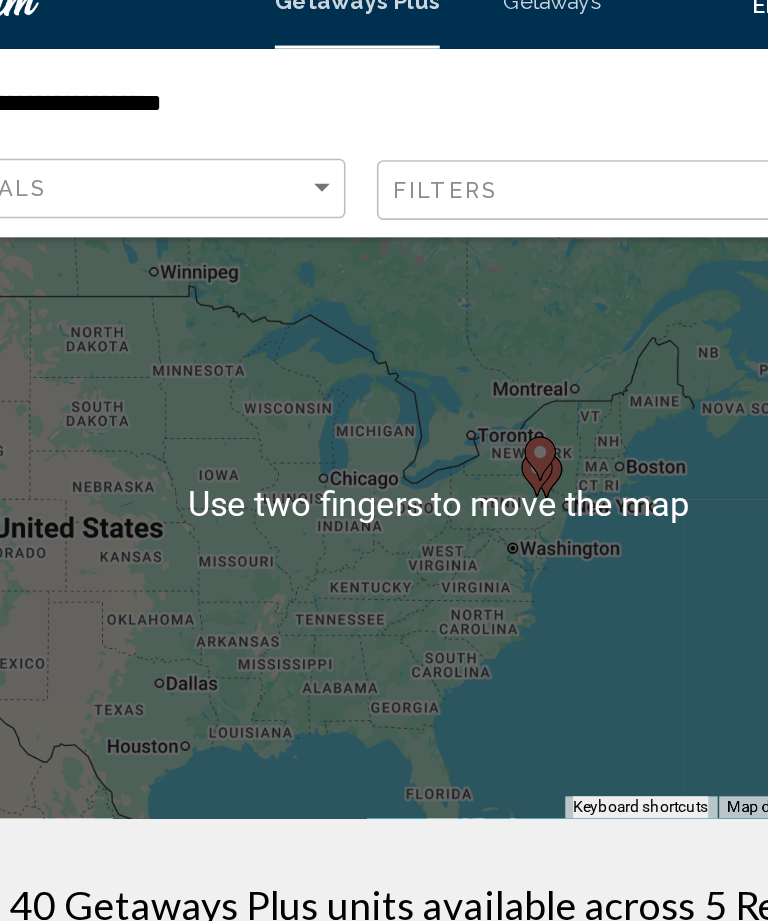 scroll, scrollTop: 0, scrollLeft: 0, axis: both 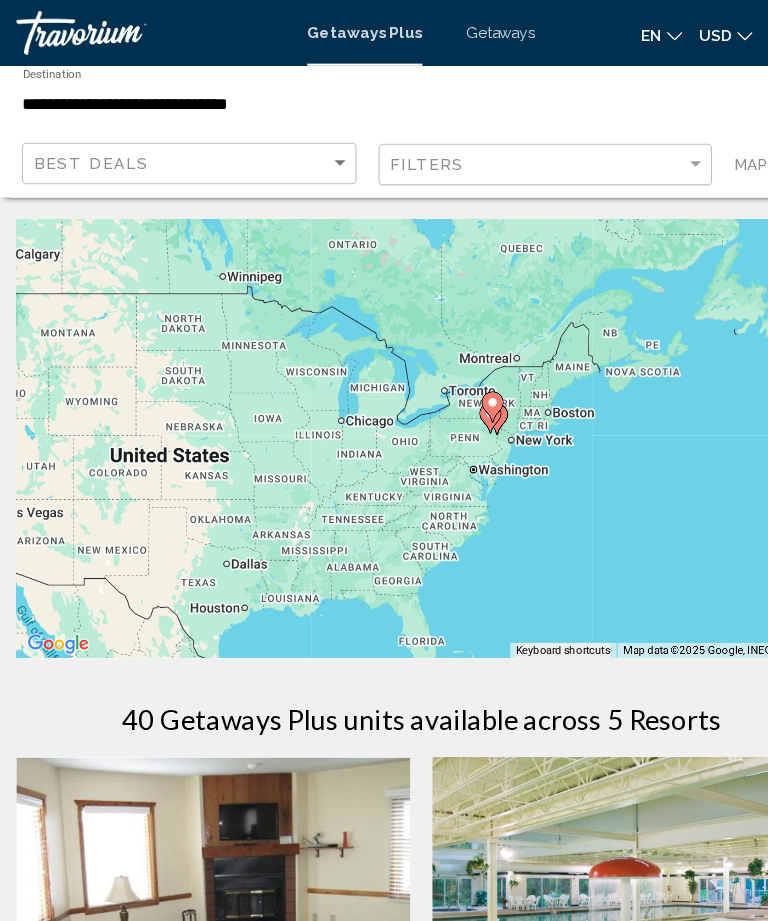 click on "Filters" 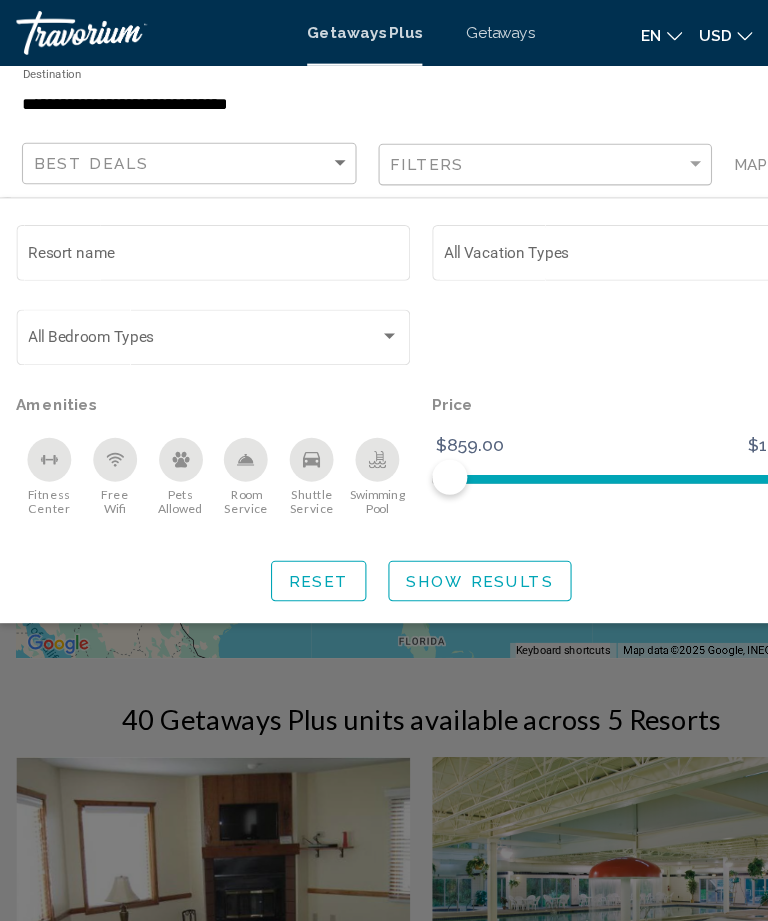 click on "Filters" 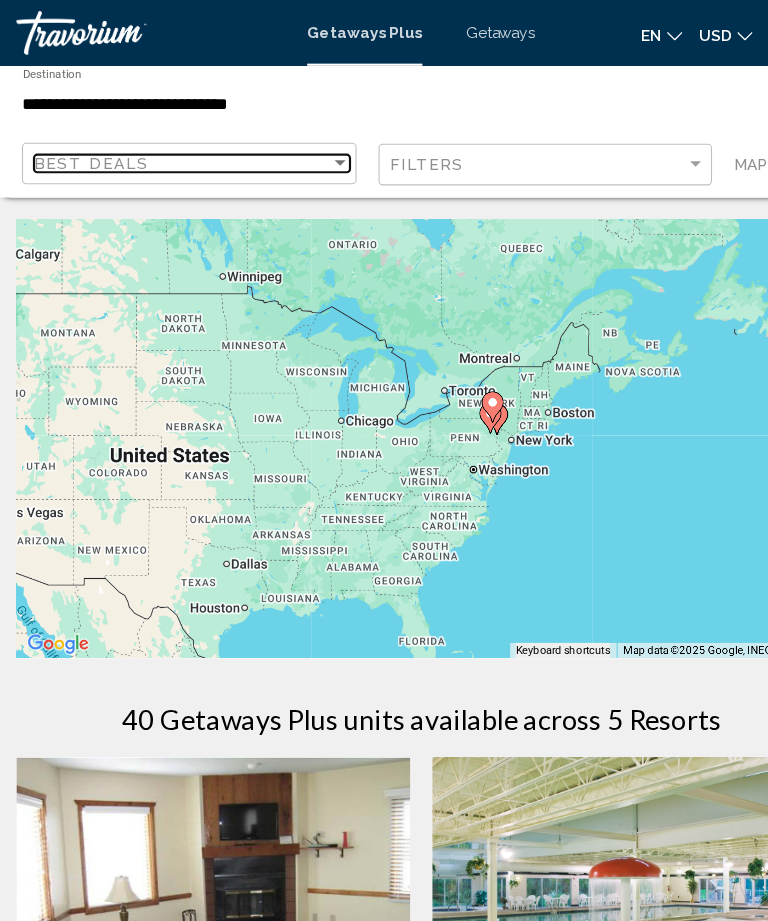 click at bounding box center (310, 149) 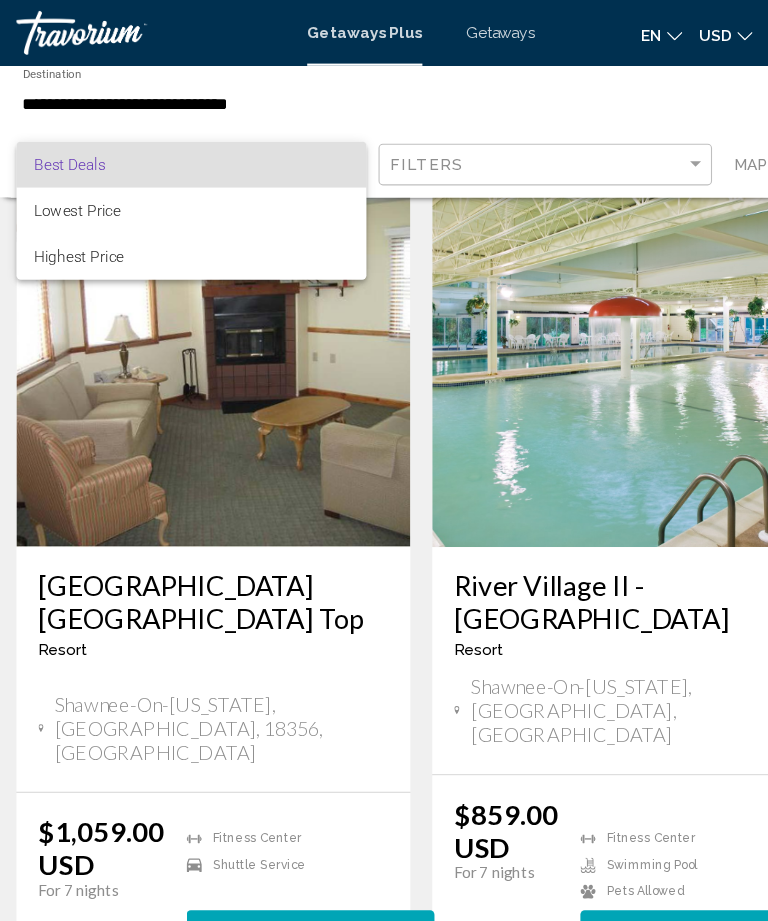 scroll, scrollTop: 505, scrollLeft: 0, axis: vertical 